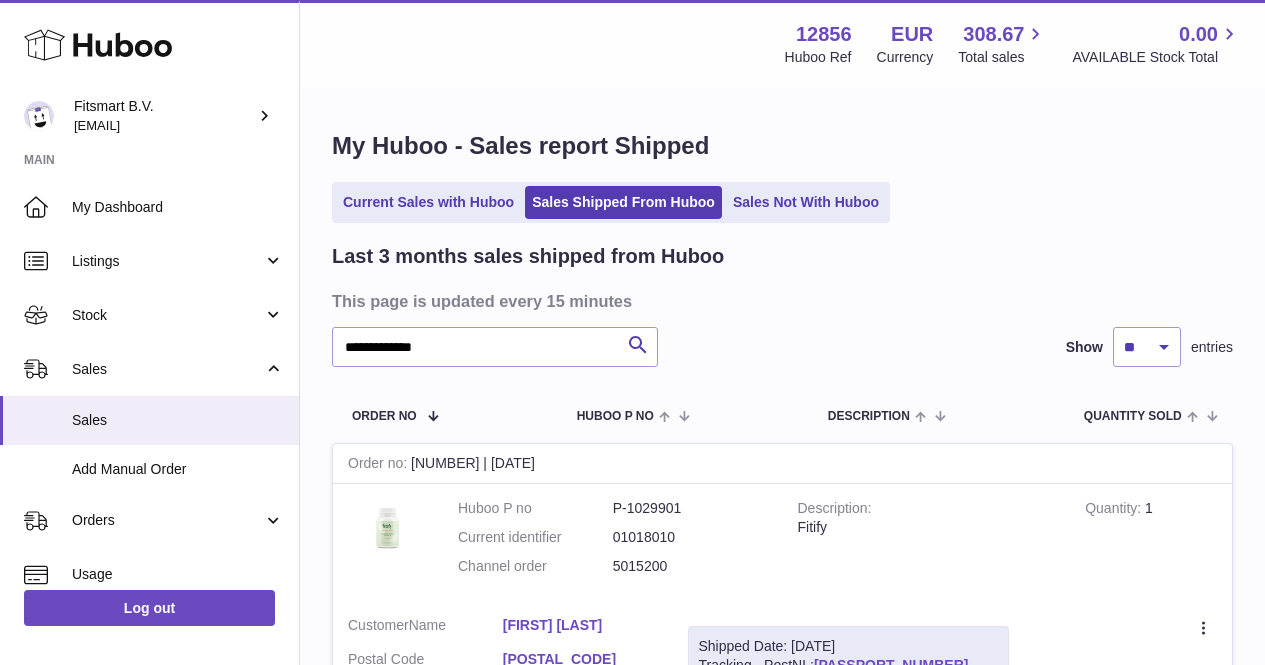 scroll, scrollTop: 87, scrollLeft: 0, axis: vertical 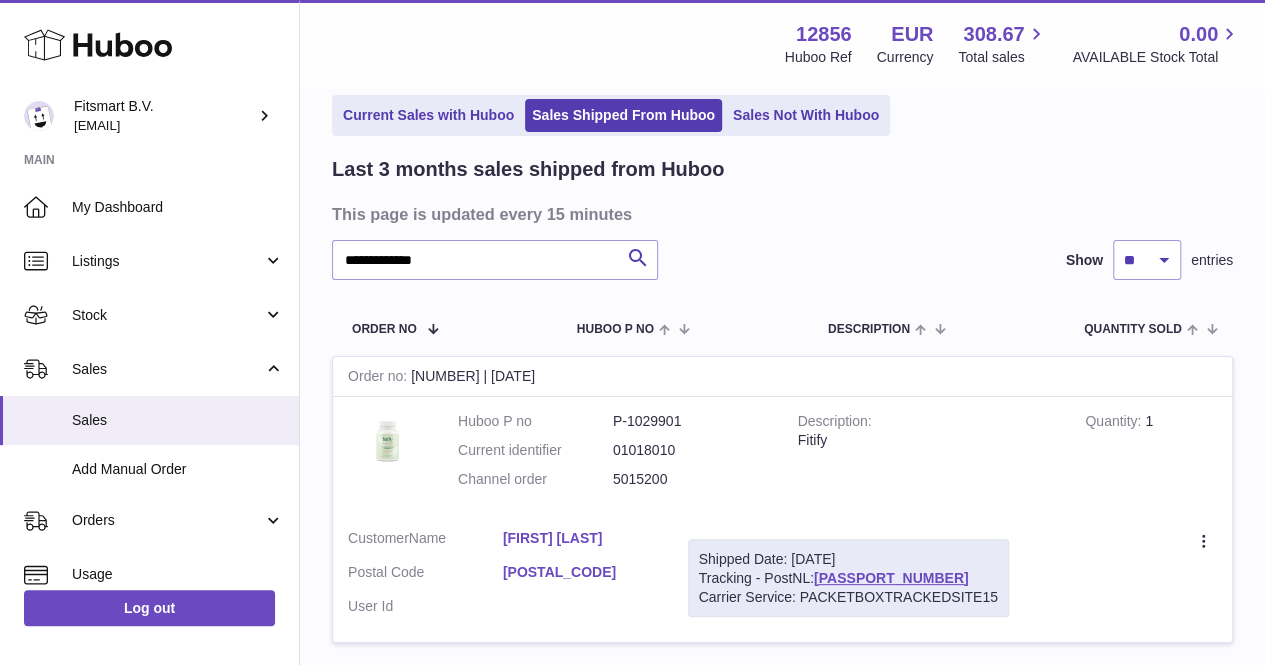 type on "**********" 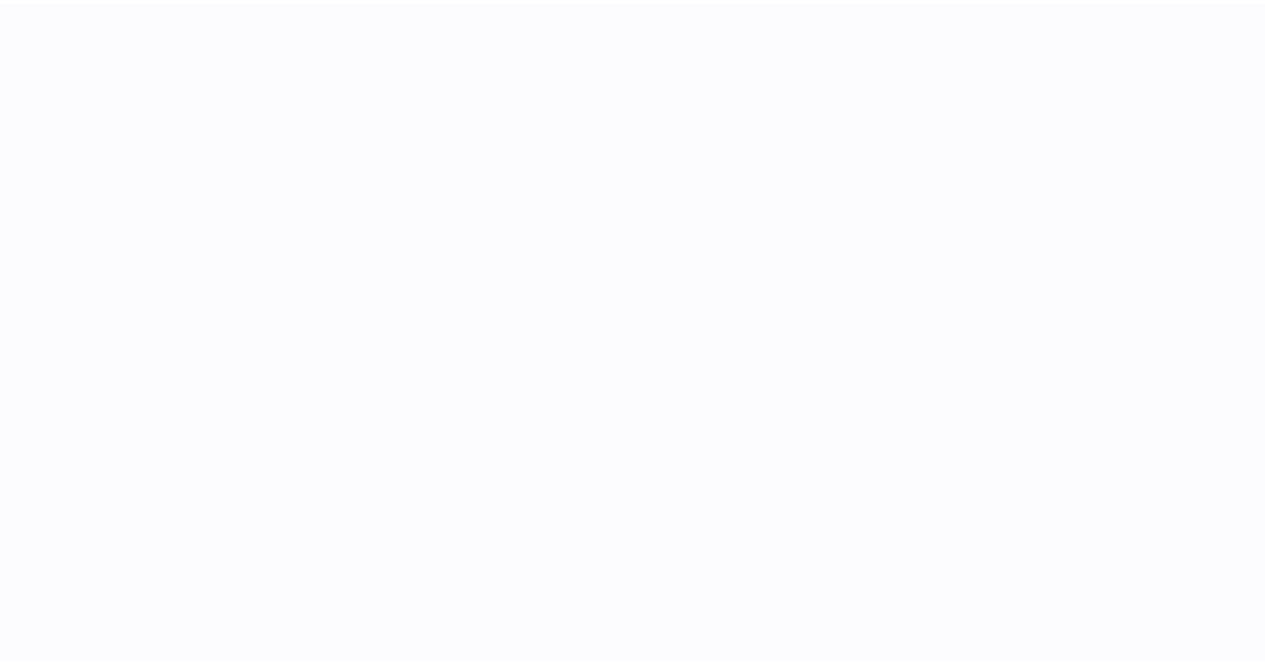 scroll, scrollTop: 0, scrollLeft: 0, axis: both 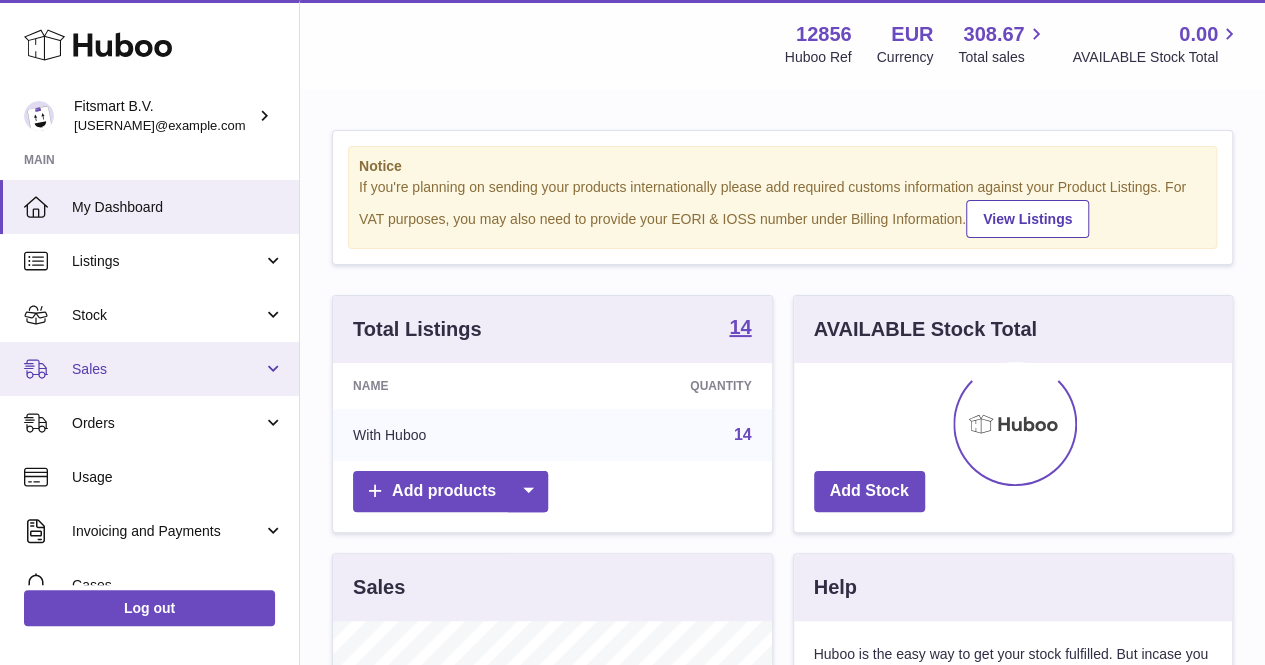 click on "Sales" at bounding box center [149, 369] 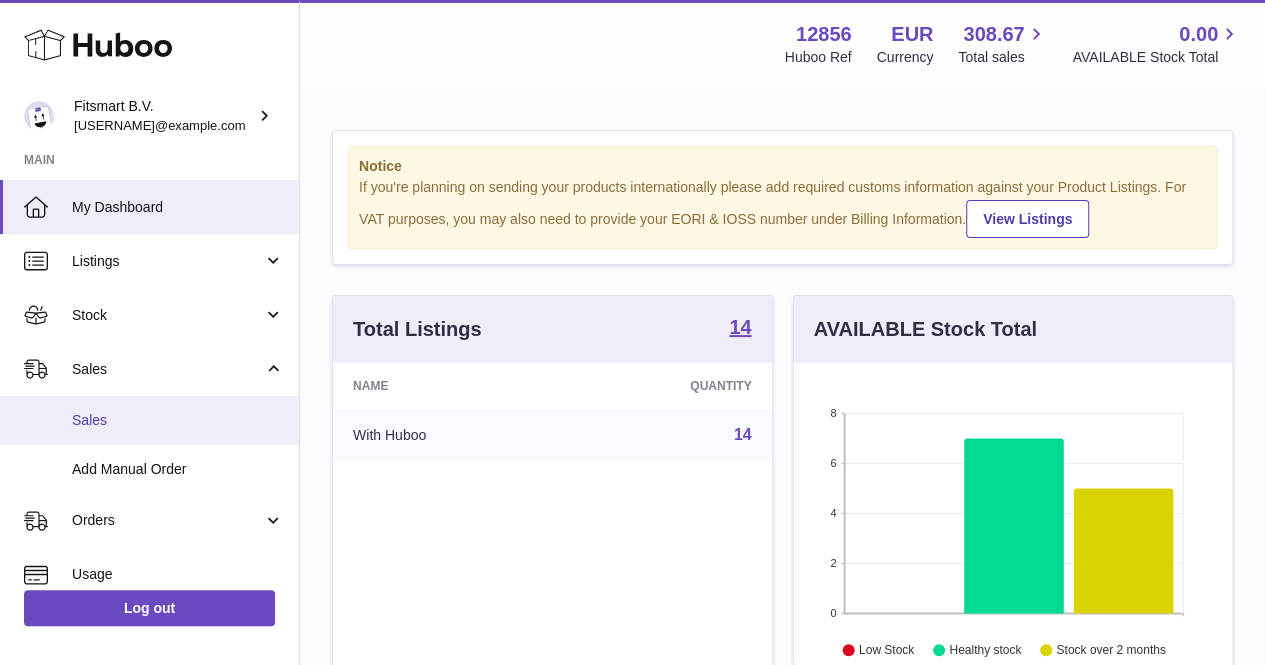 click on "Sales" at bounding box center [178, 420] 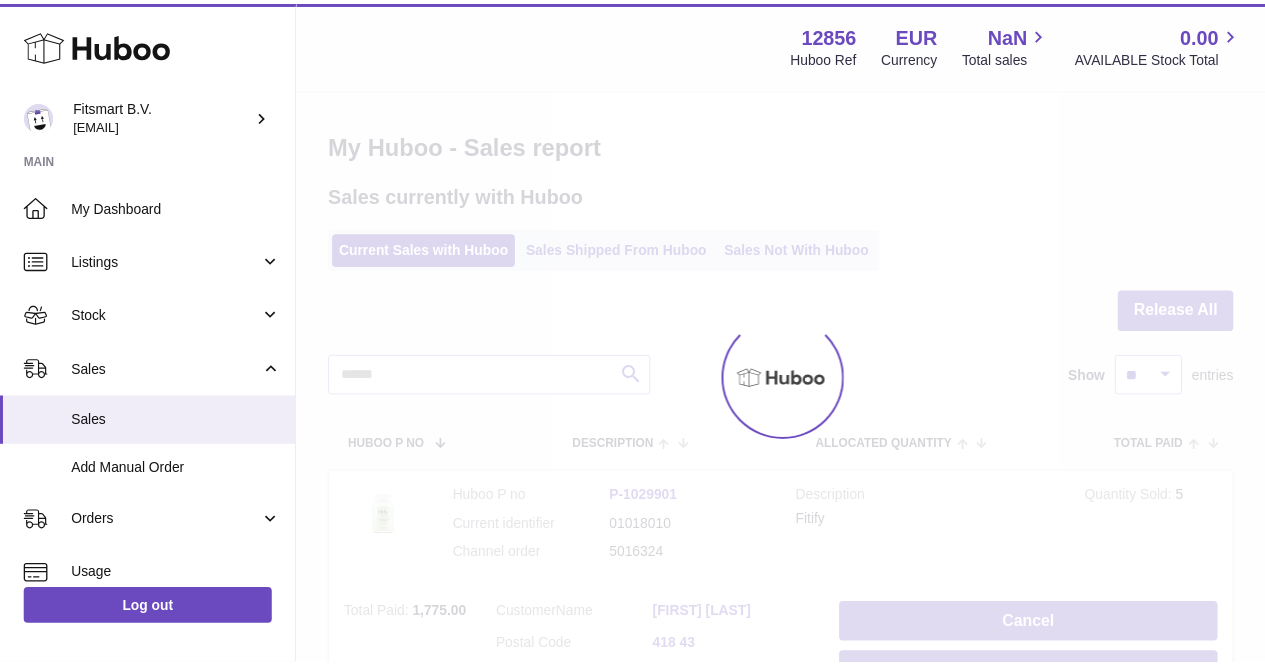 scroll, scrollTop: 0, scrollLeft: 0, axis: both 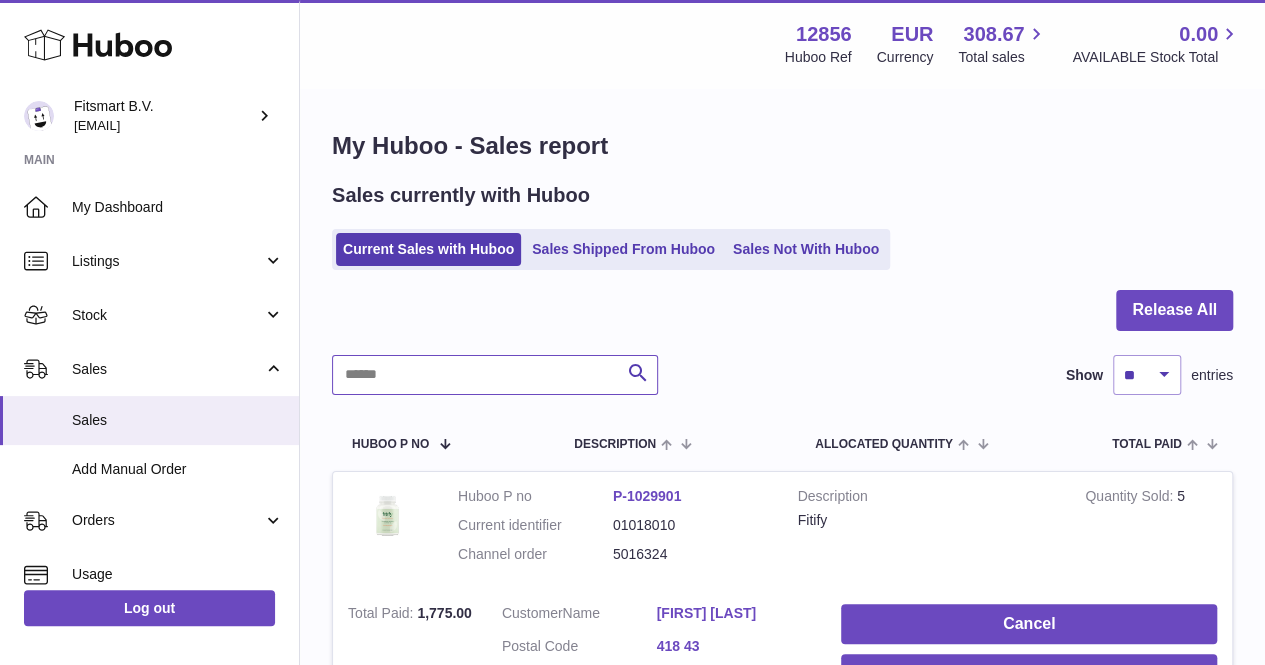 click at bounding box center [495, 375] 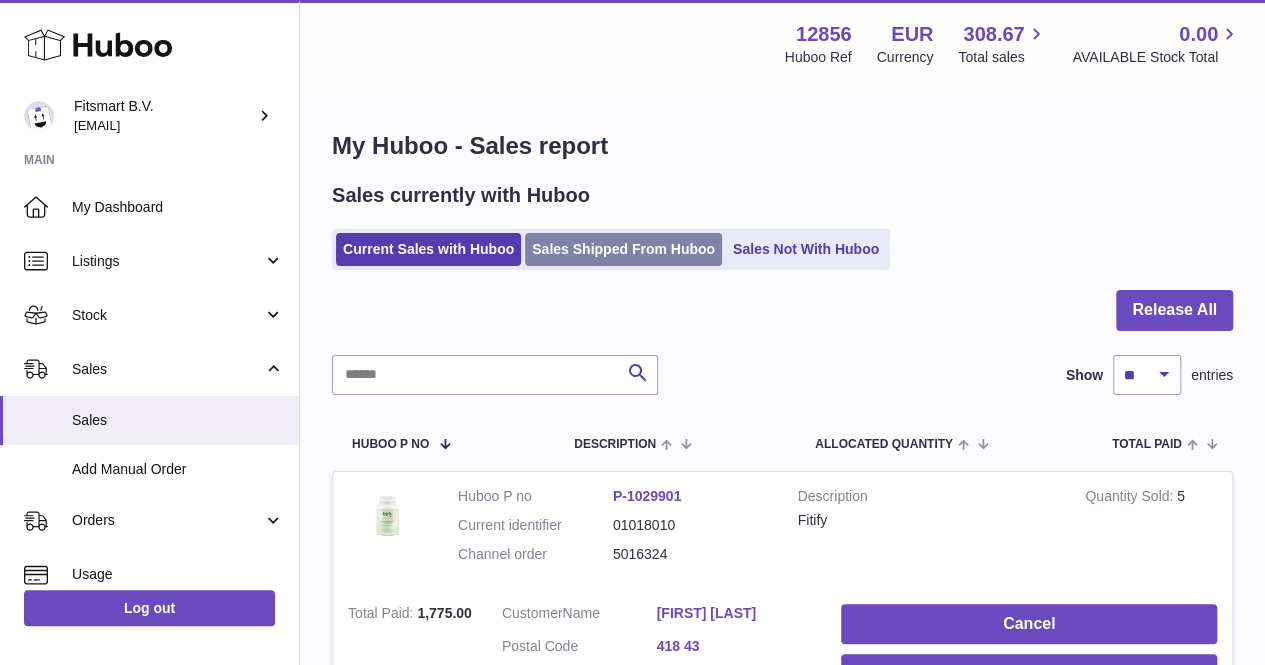 click on "Sales Shipped From Huboo" at bounding box center [623, 249] 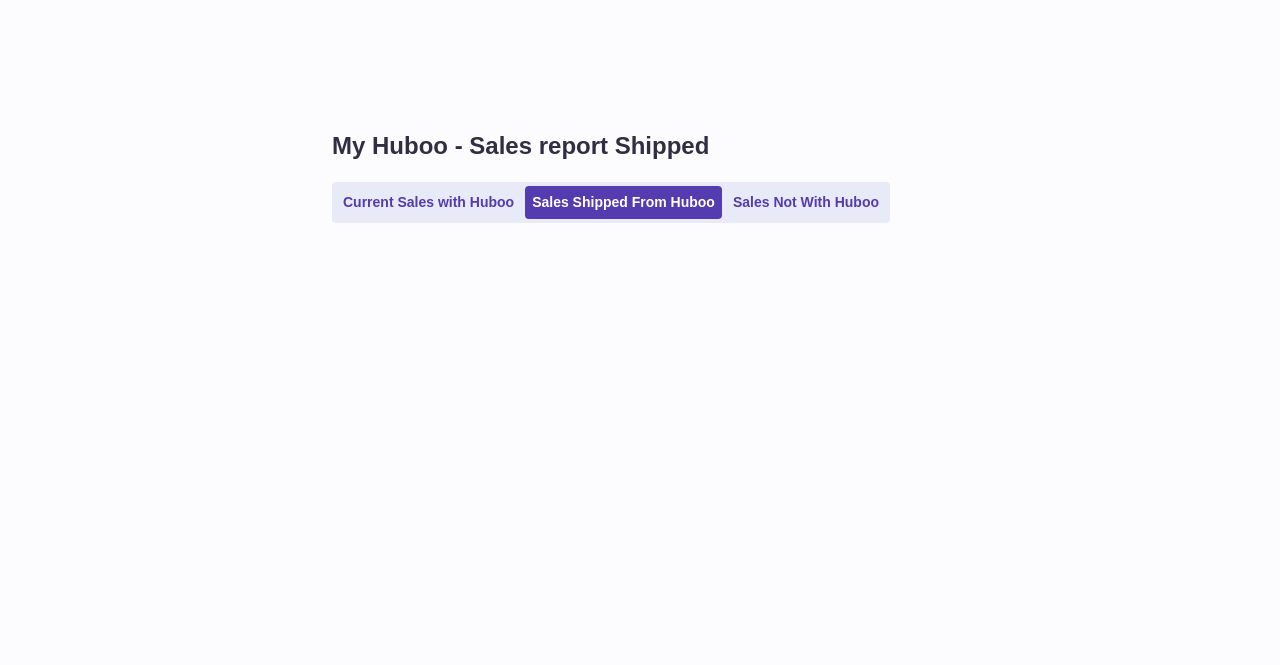 scroll, scrollTop: 0, scrollLeft: 0, axis: both 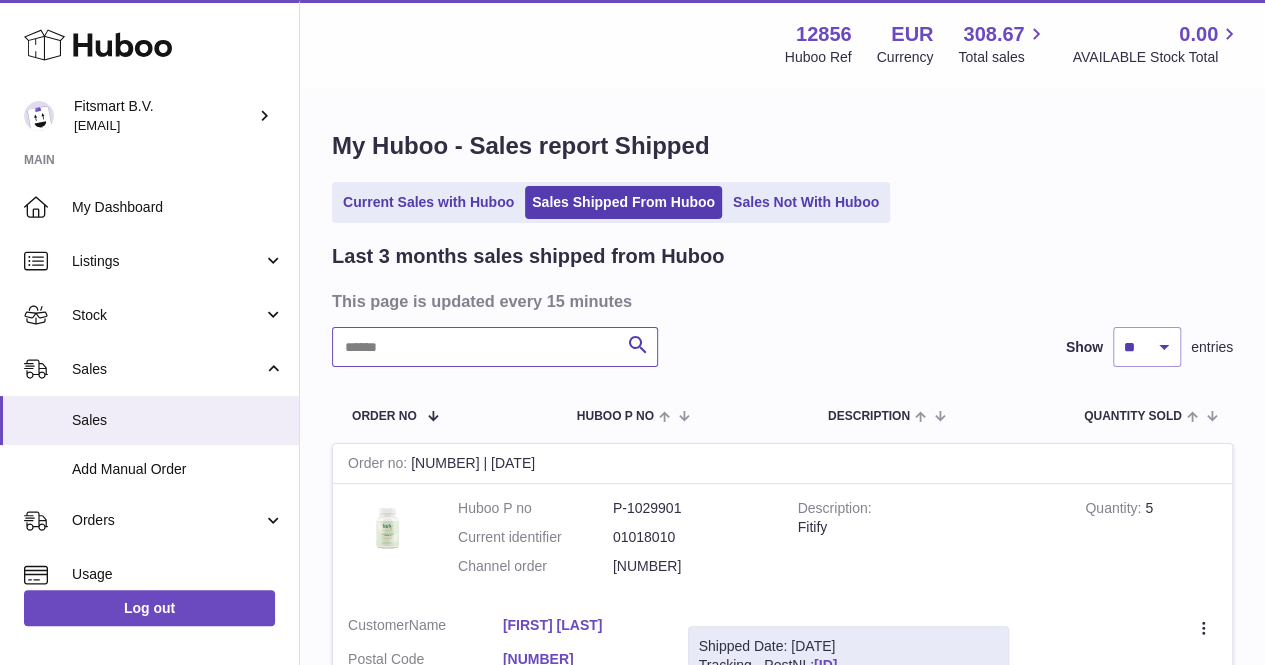 click at bounding box center (495, 347) 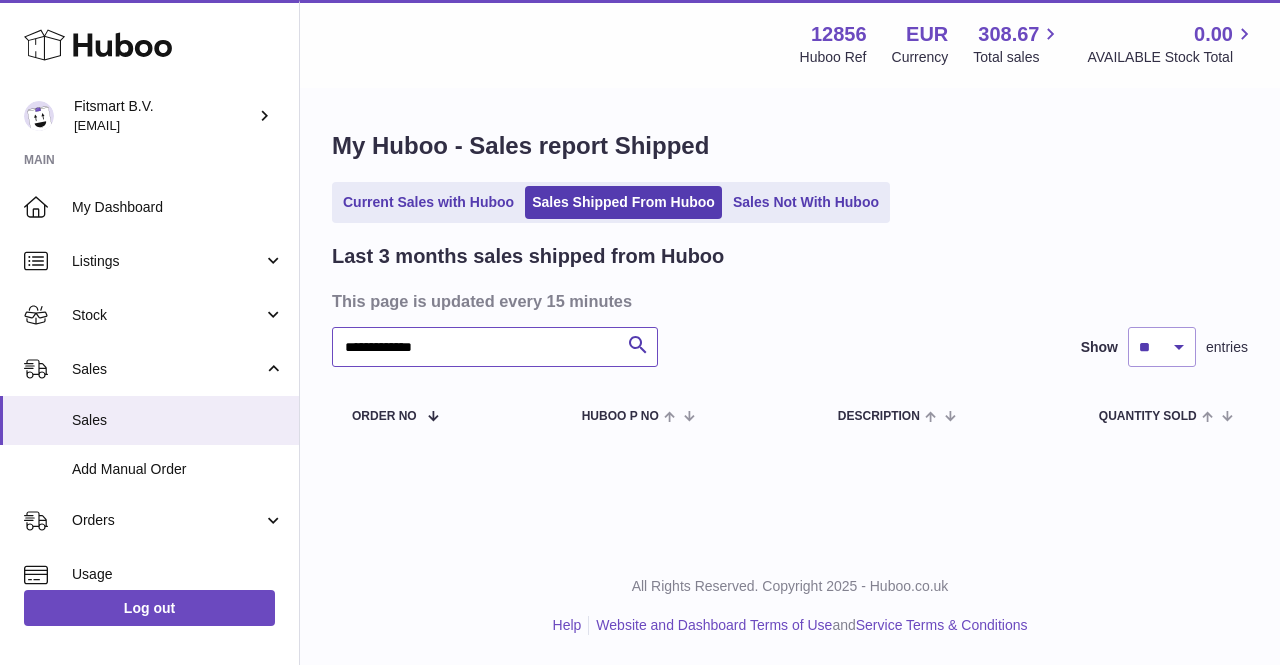 click on "**********" at bounding box center (495, 347) 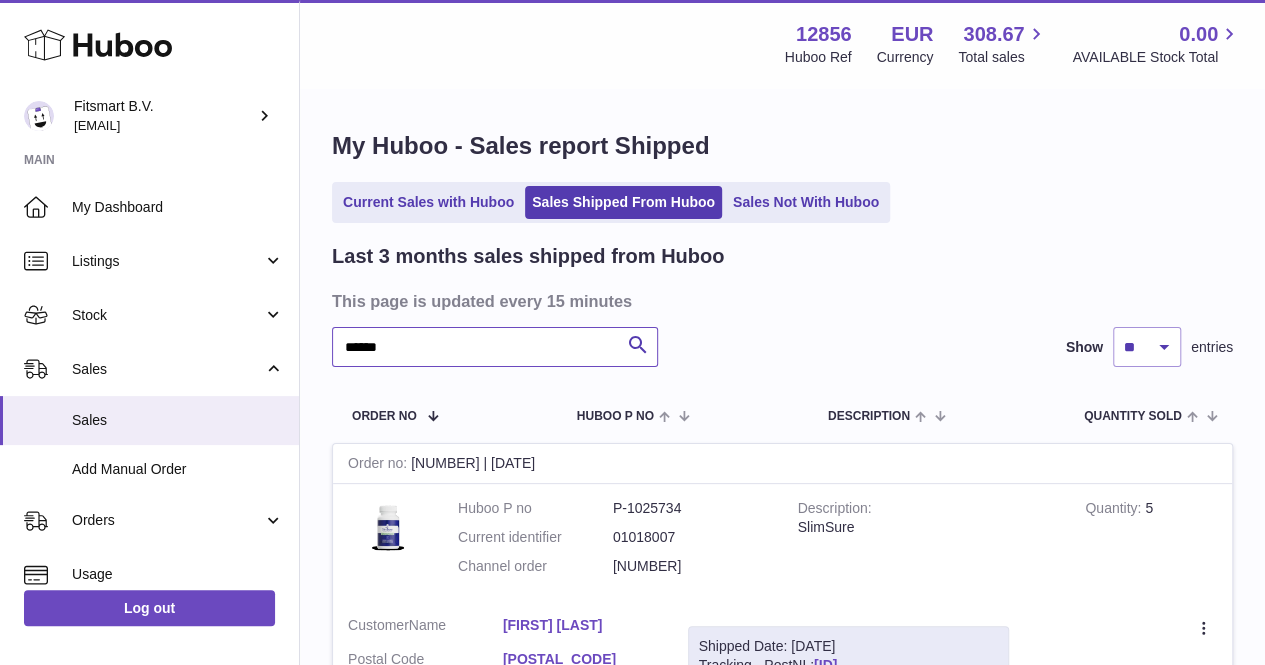drag, startPoint x: 415, startPoint y: 349, endPoint x: 312, endPoint y: 340, distance: 103.392456 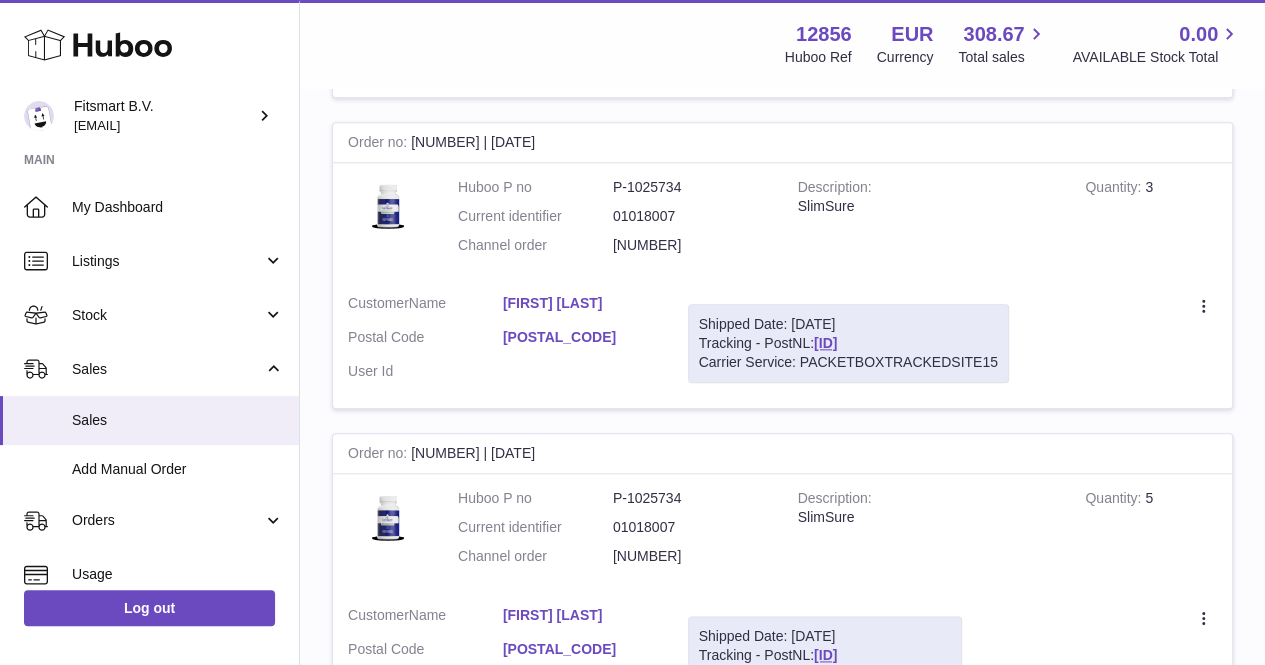 scroll, scrollTop: 987, scrollLeft: 0, axis: vertical 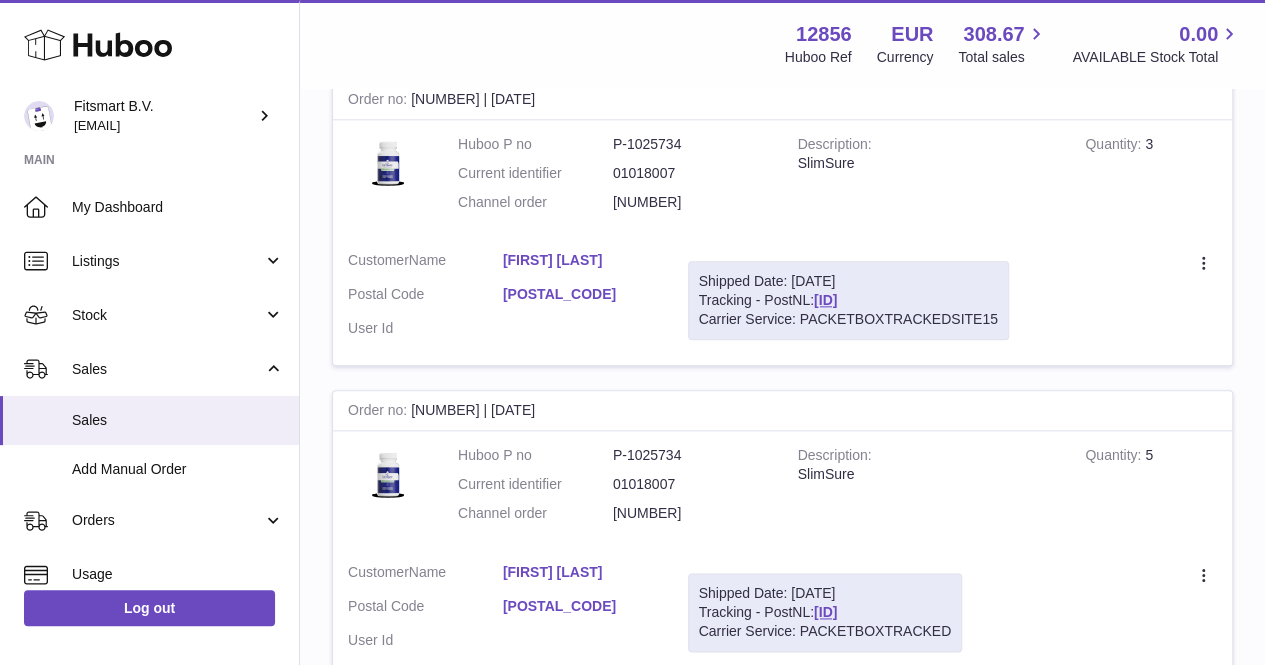 type on "******" 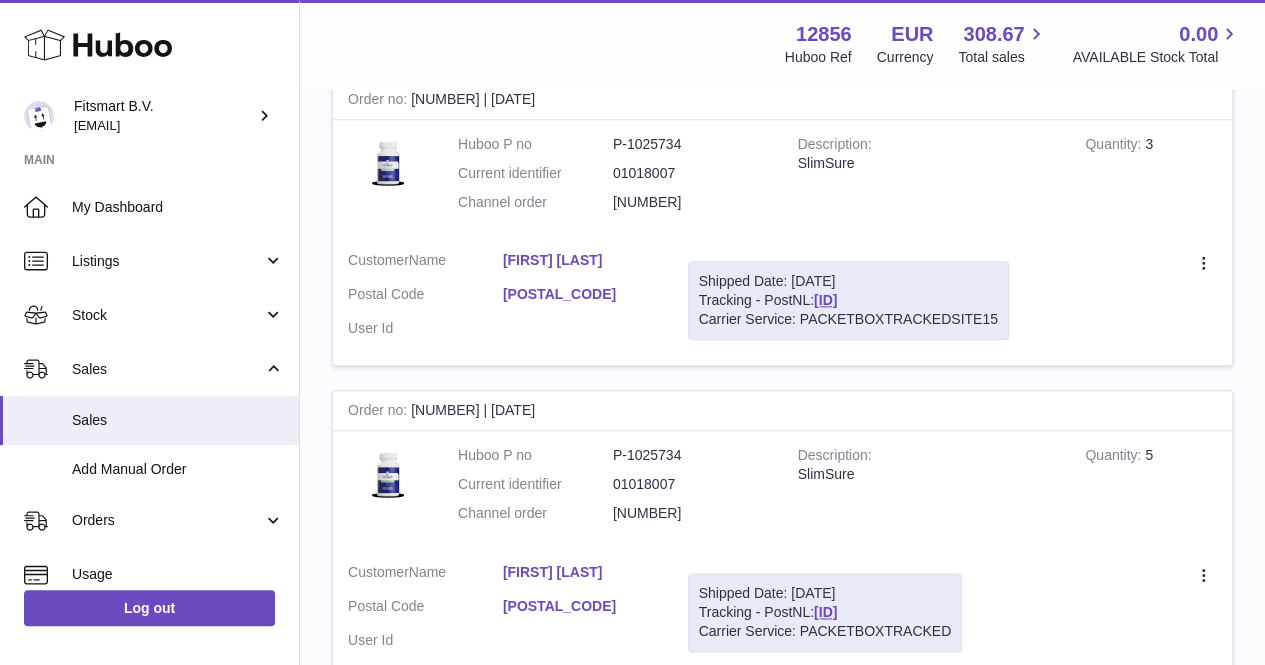 click at bounding box center (632, 332) 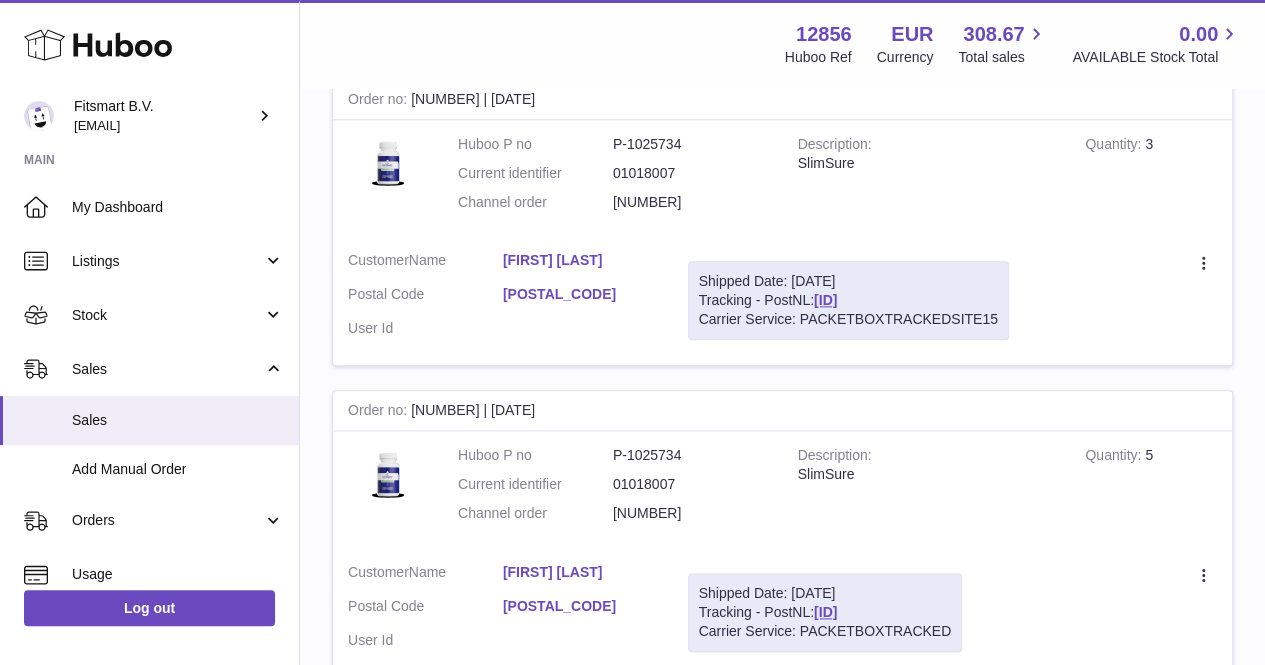 click on "[FIRST] [LAST]" at bounding box center [580, 260] 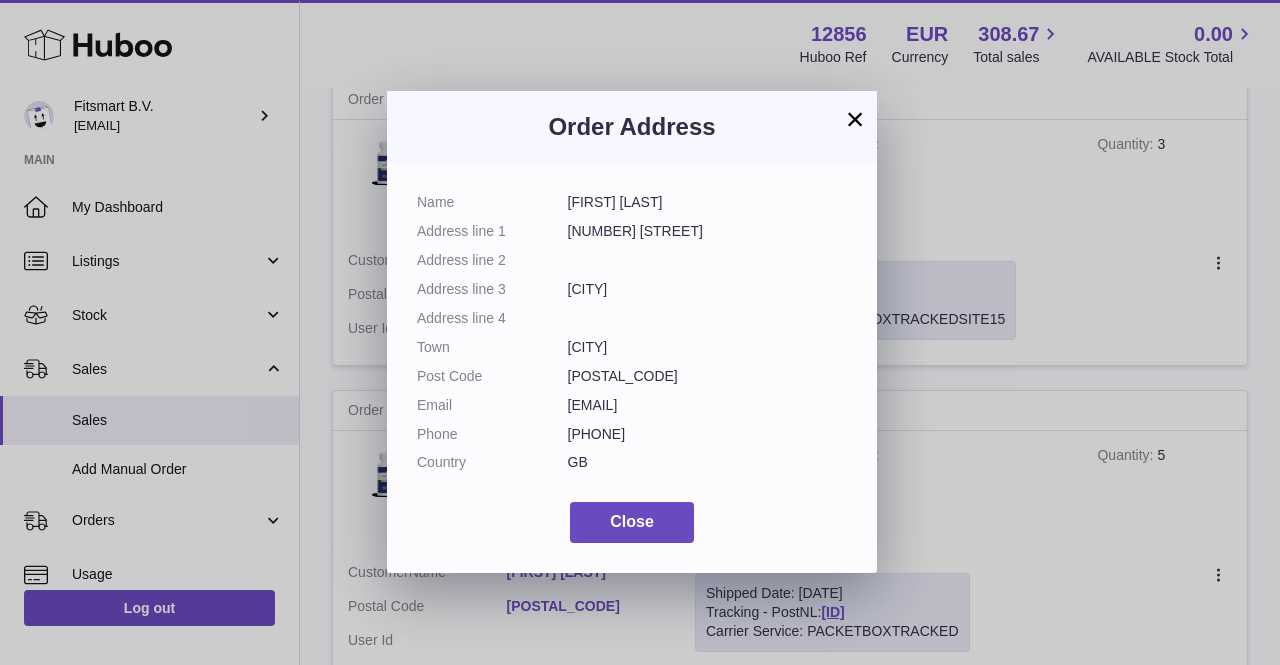 drag, startPoint x: 736, startPoint y: 417, endPoint x: 562, endPoint y: 405, distance: 174.4133 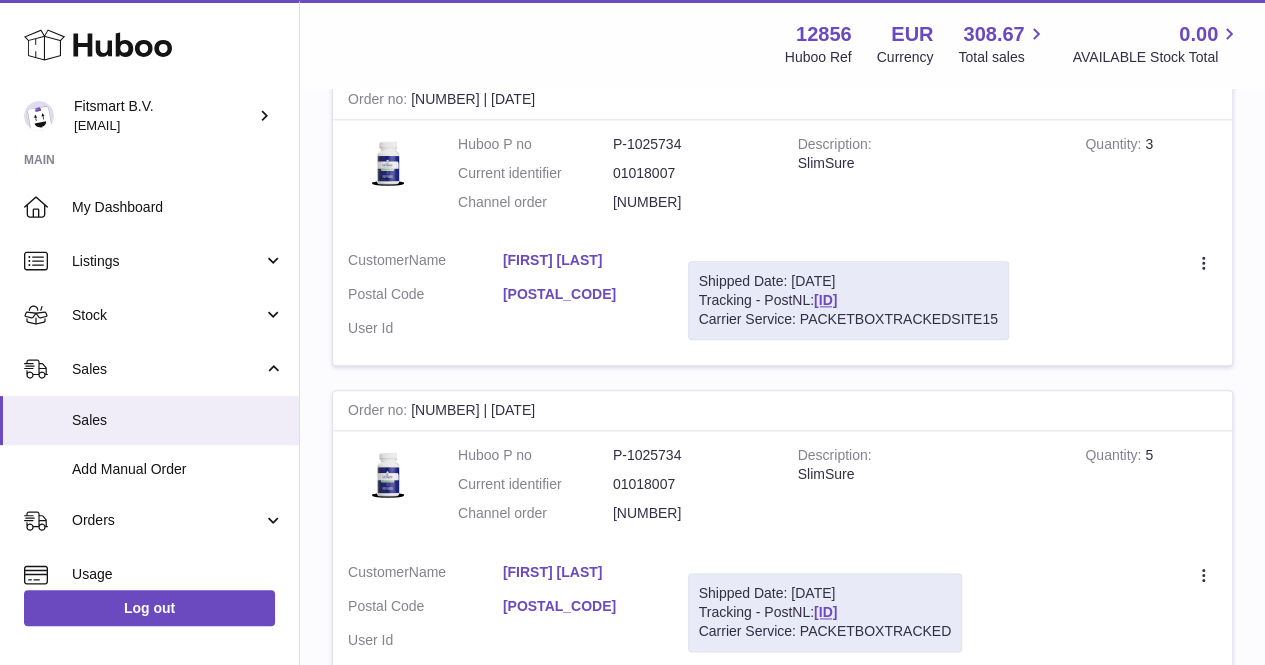 drag, startPoint x: 695, startPoint y: 203, endPoint x: 602, endPoint y: 201, distance: 93.0215 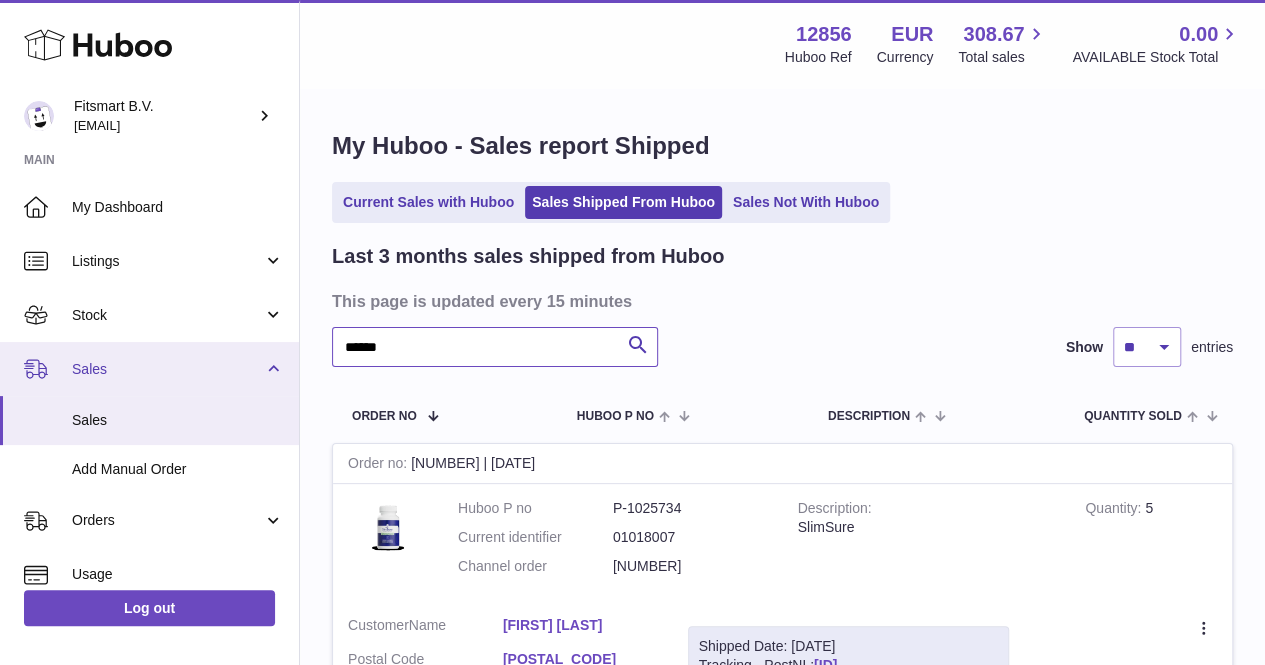 drag, startPoint x: 440, startPoint y: 363, endPoint x: 270, endPoint y: 362, distance: 170.00294 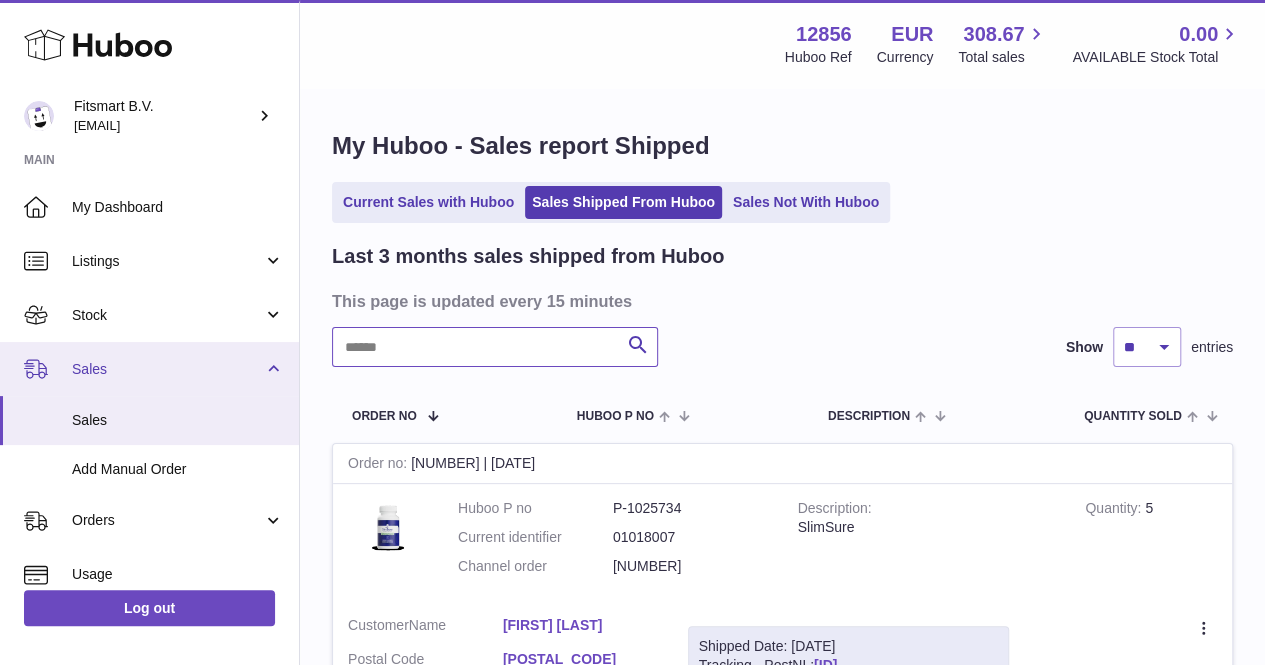 paste on "*******" 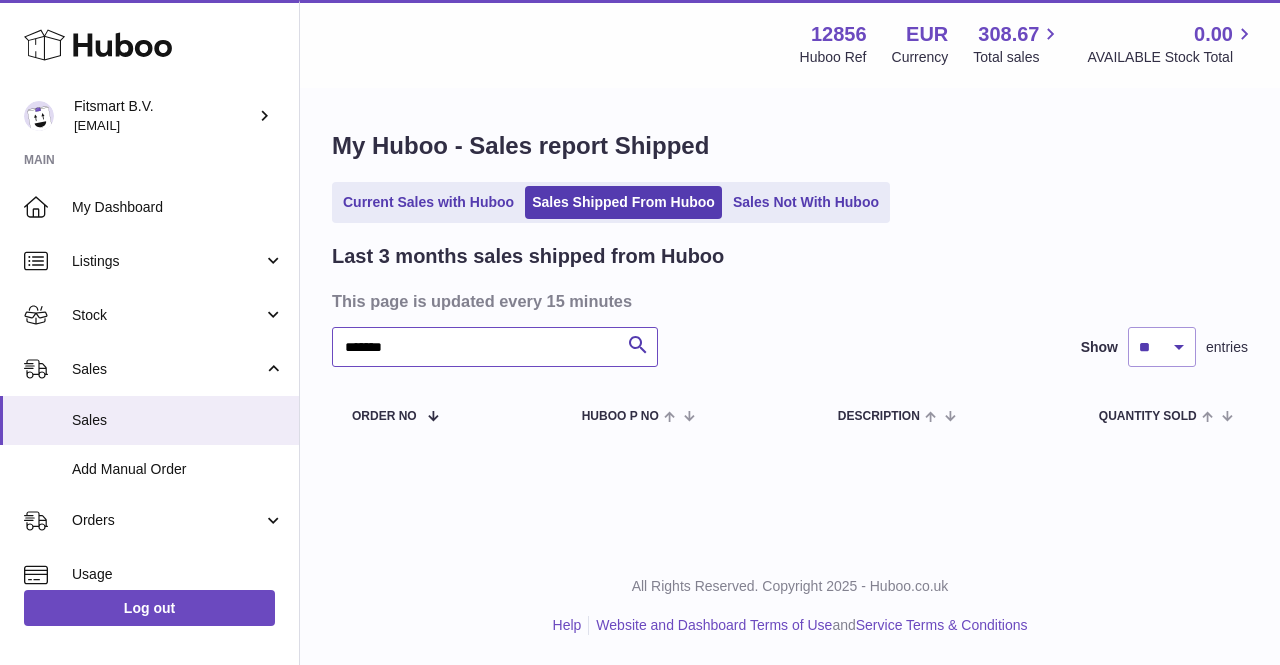 type on "*******" 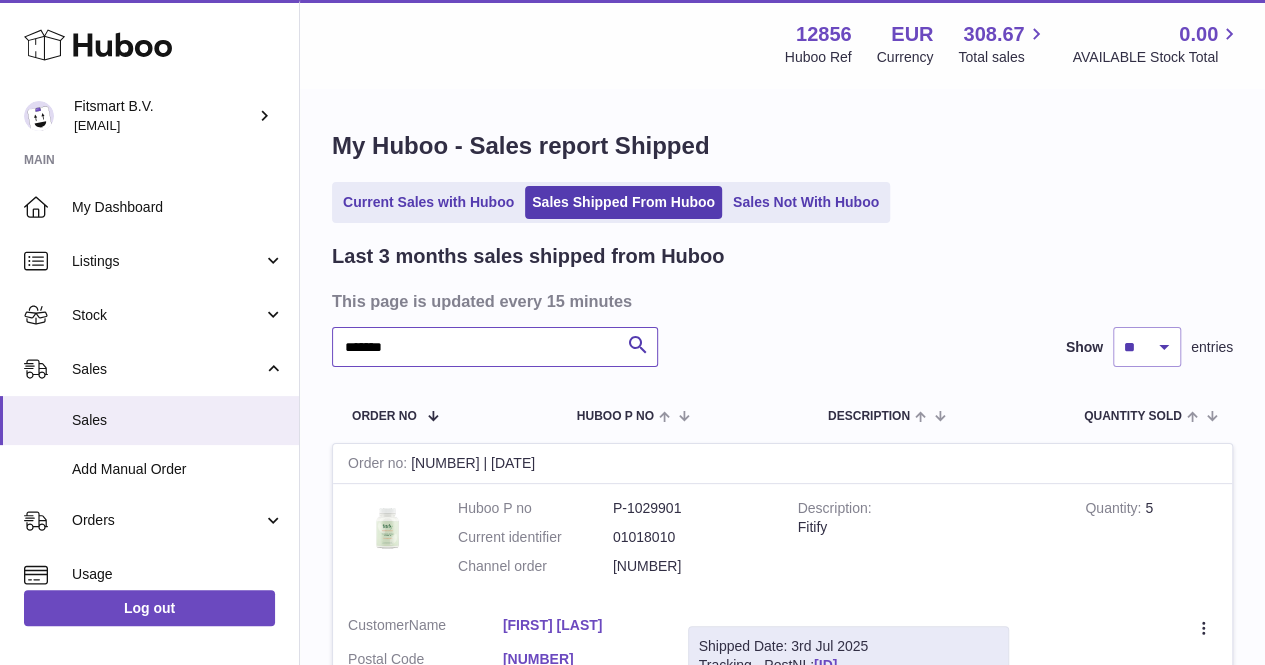 scroll, scrollTop: 106, scrollLeft: 0, axis: vertical 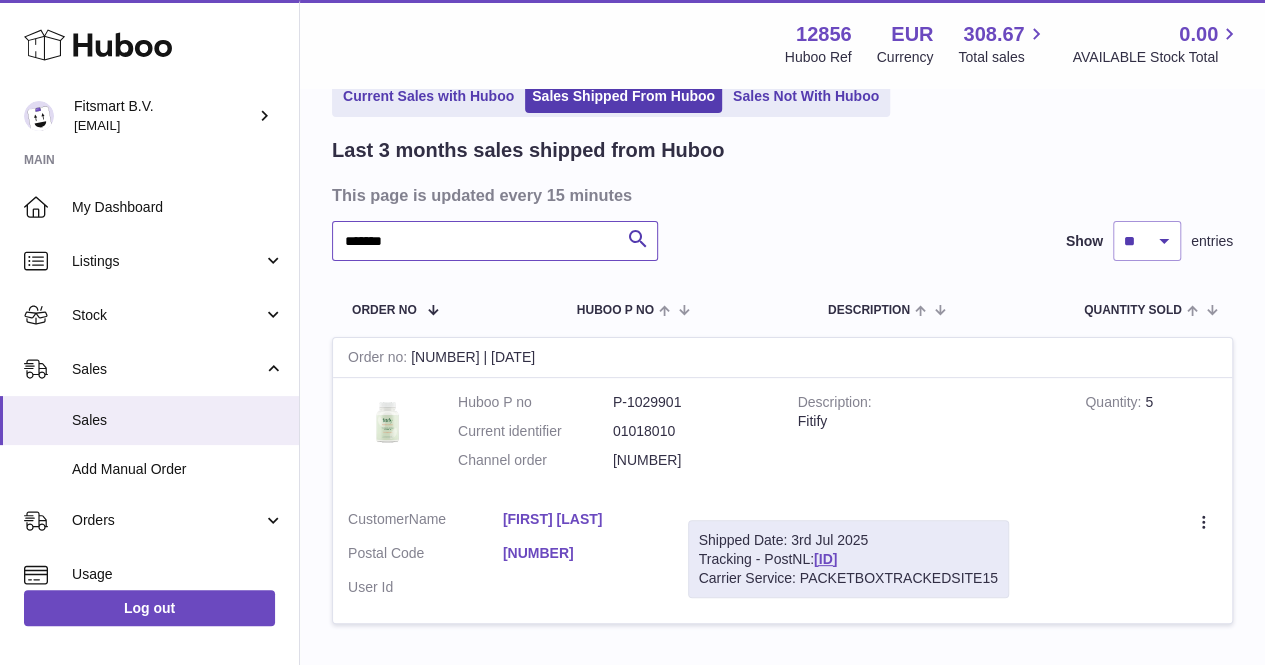 type on "*******" 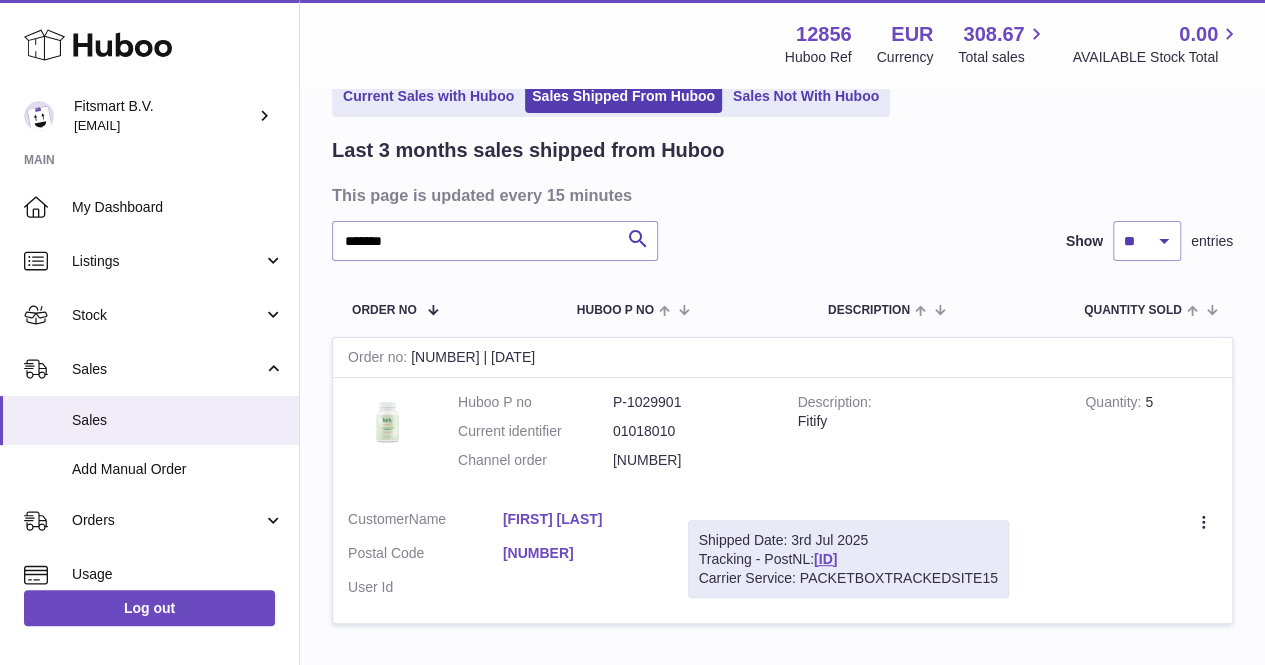 click on "Customer Name [NAME] Postal Code [POSTAL_CODE] User Id" at bounding box center (503, 559) 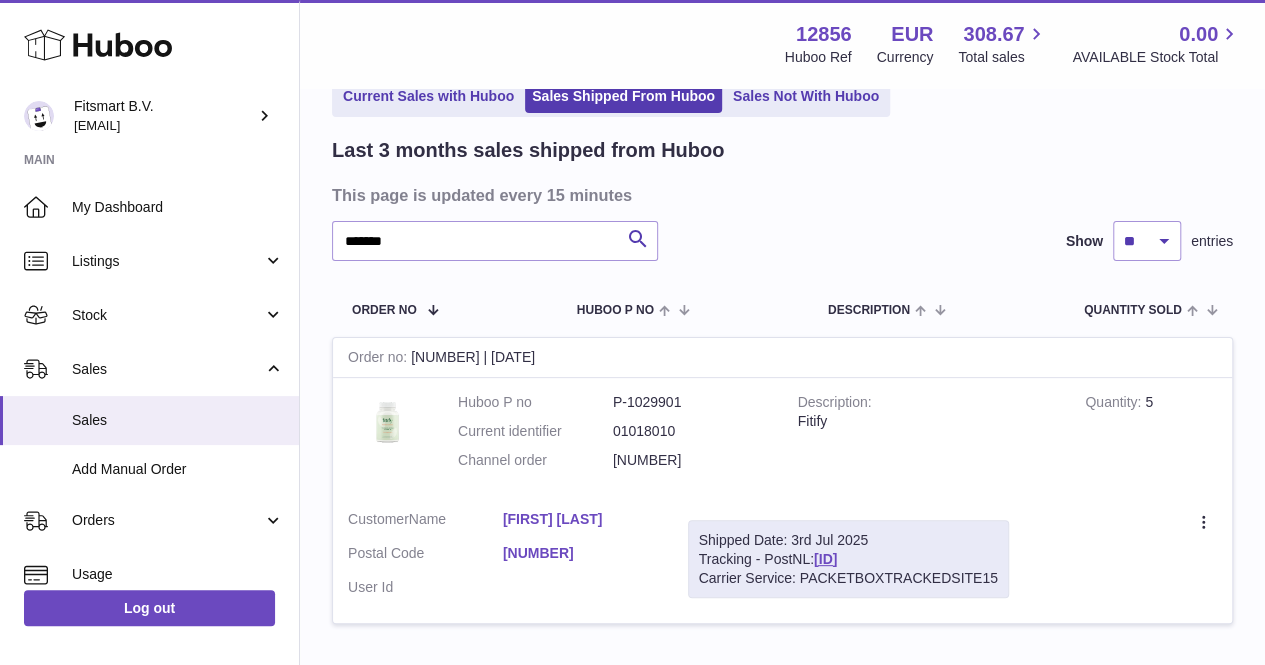 click at bounding box center [632, 332] 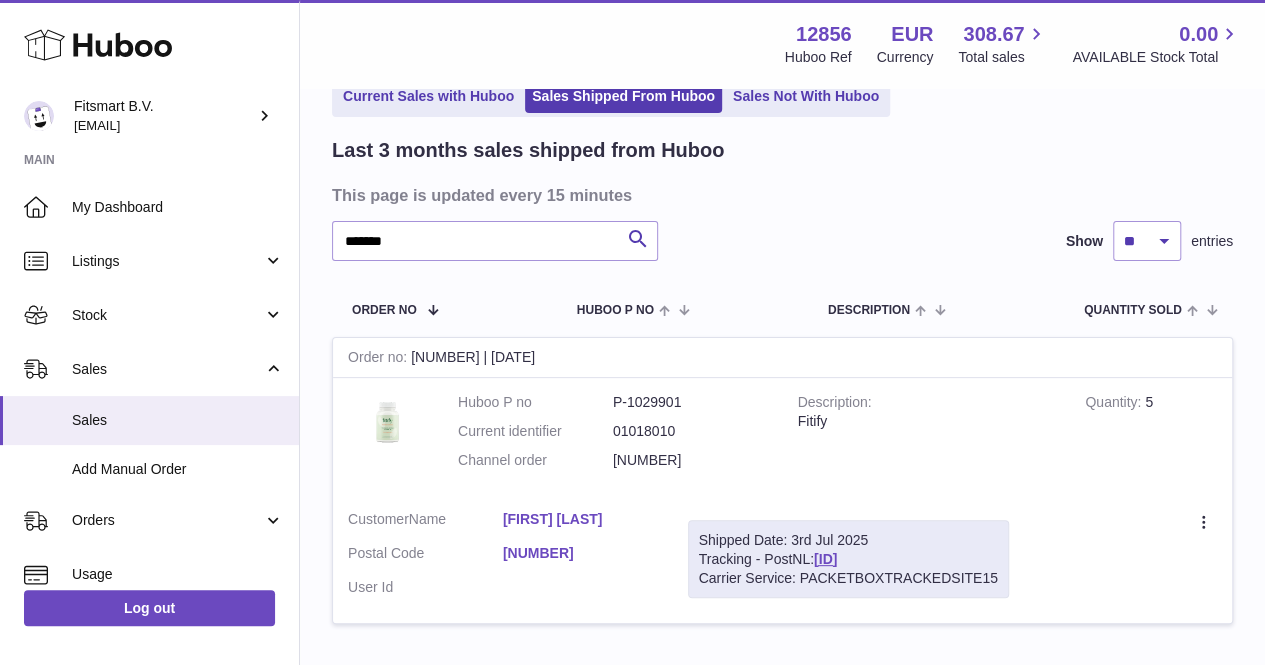 click on "[FIRST] [LAST]" at bounding box center (580, 519) 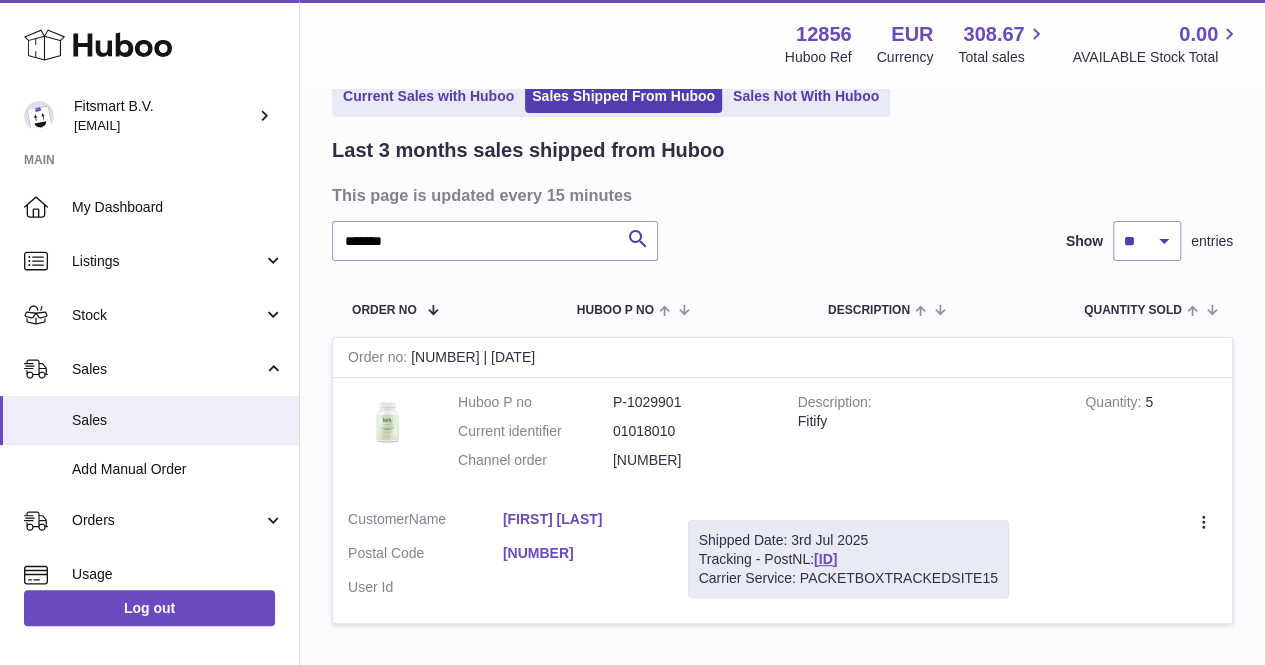 click at bounding box center [632, 332] 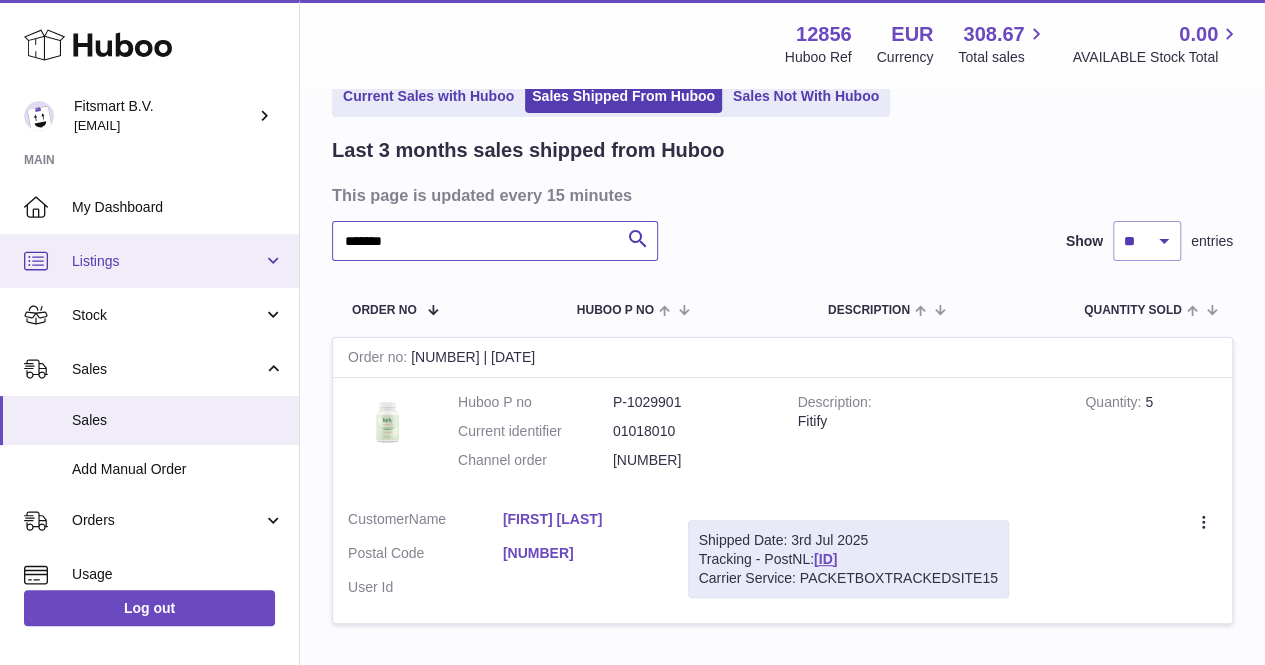 drag, startPoint x: 436, startPoint y: 250, endPoint x: 219, endPoint y: 265, distance: 217.51782 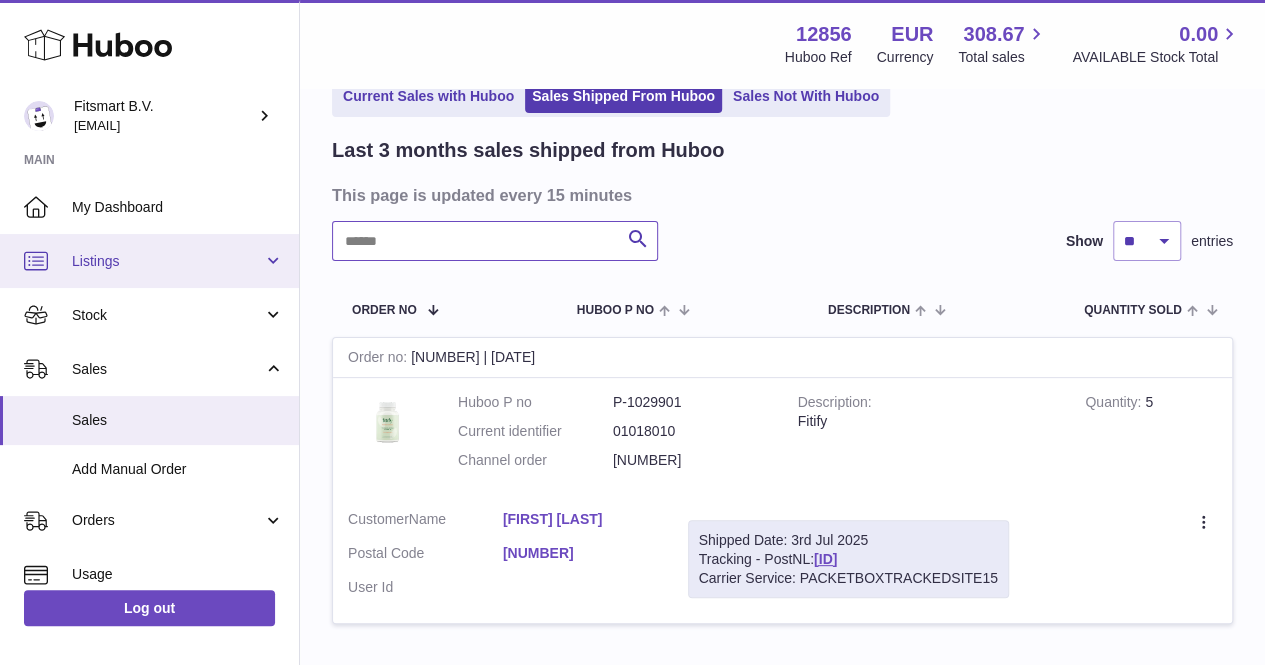 paste on "*******" 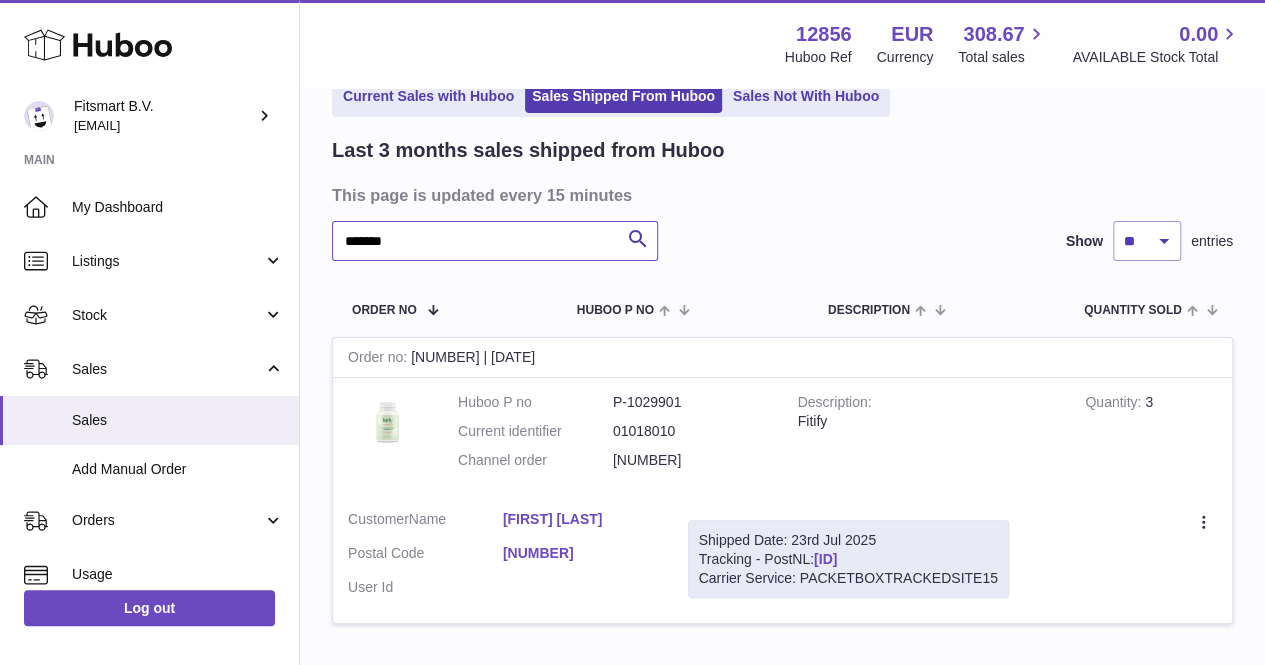 type on "*******" 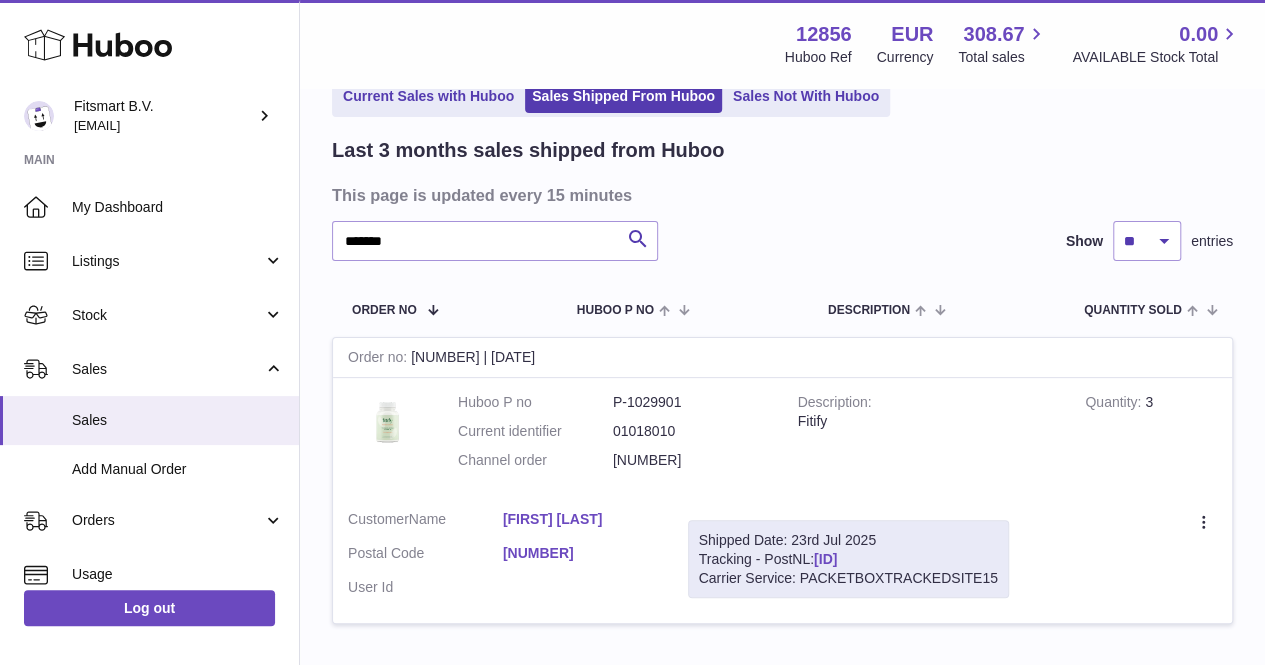 click on "[ID]" at bounding box center (825, 559) 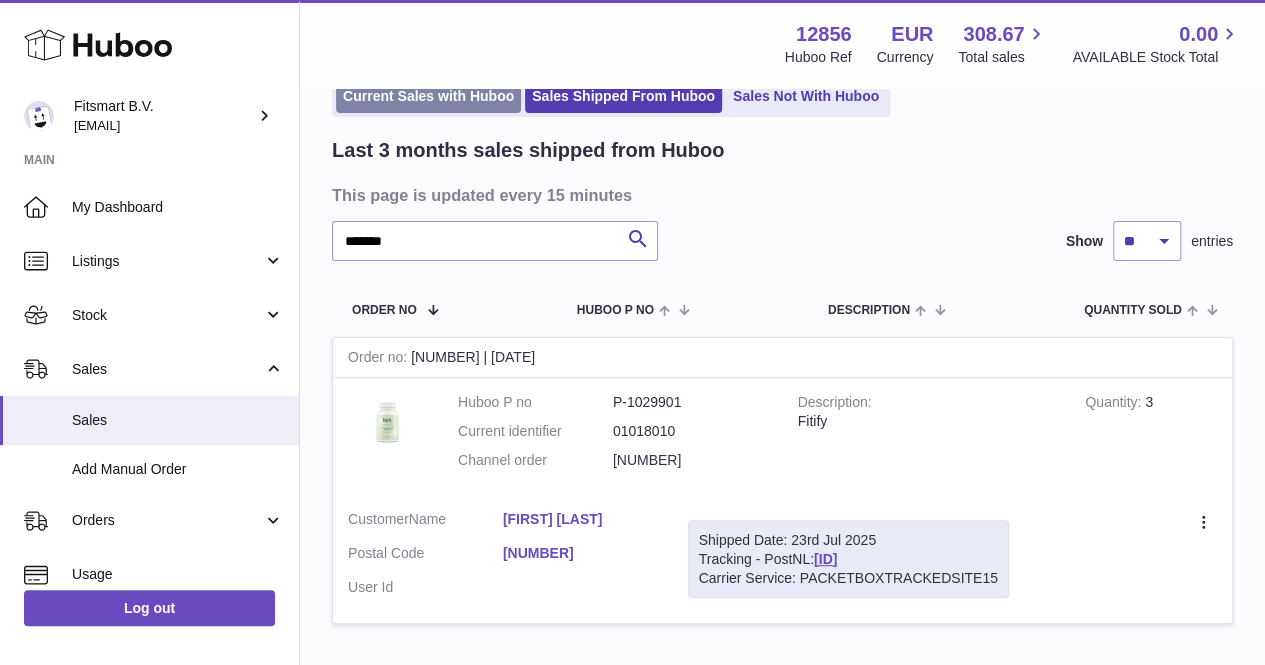 click on "Current Sales with Huboo" at bounding box center (428, 96) 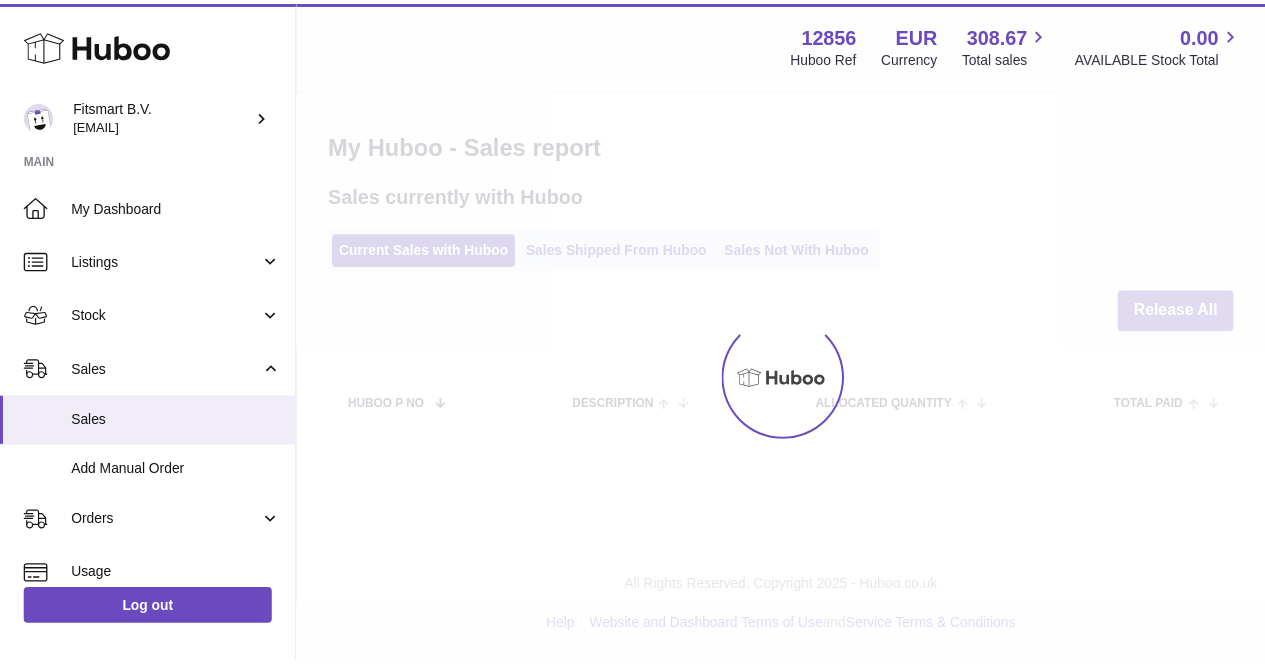 scroll, scrollTop: 0, scrollLeft: 0, axis: both 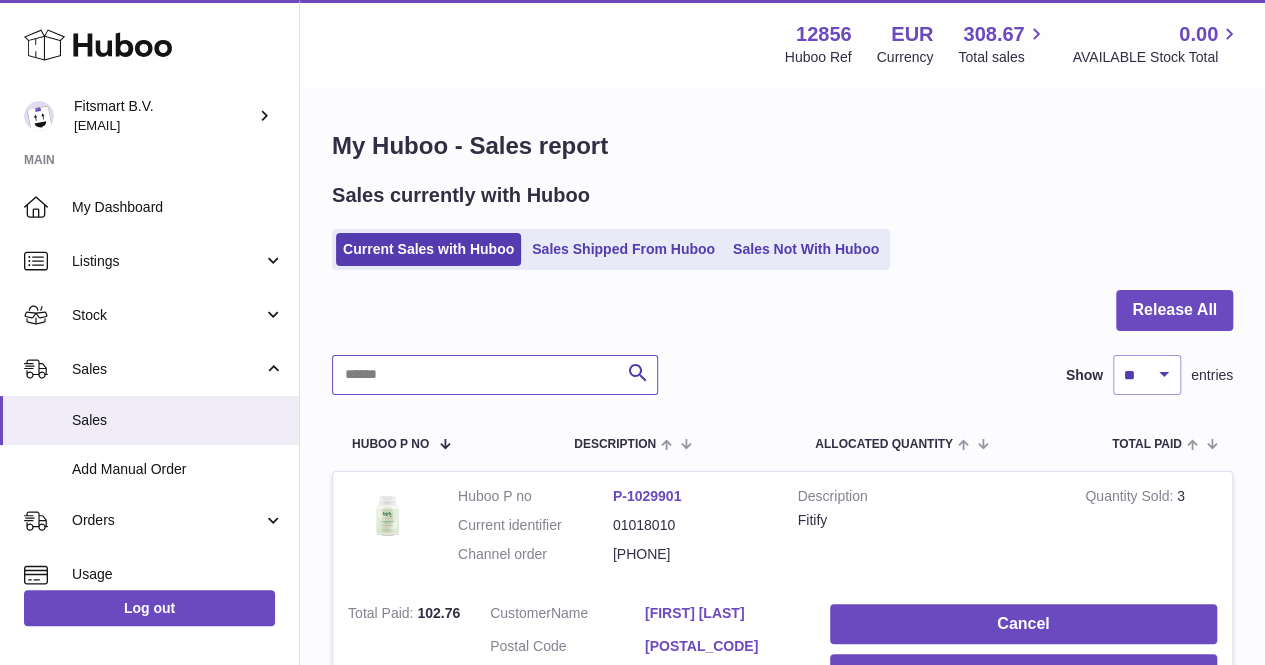 click at bounding box center [495, 375] 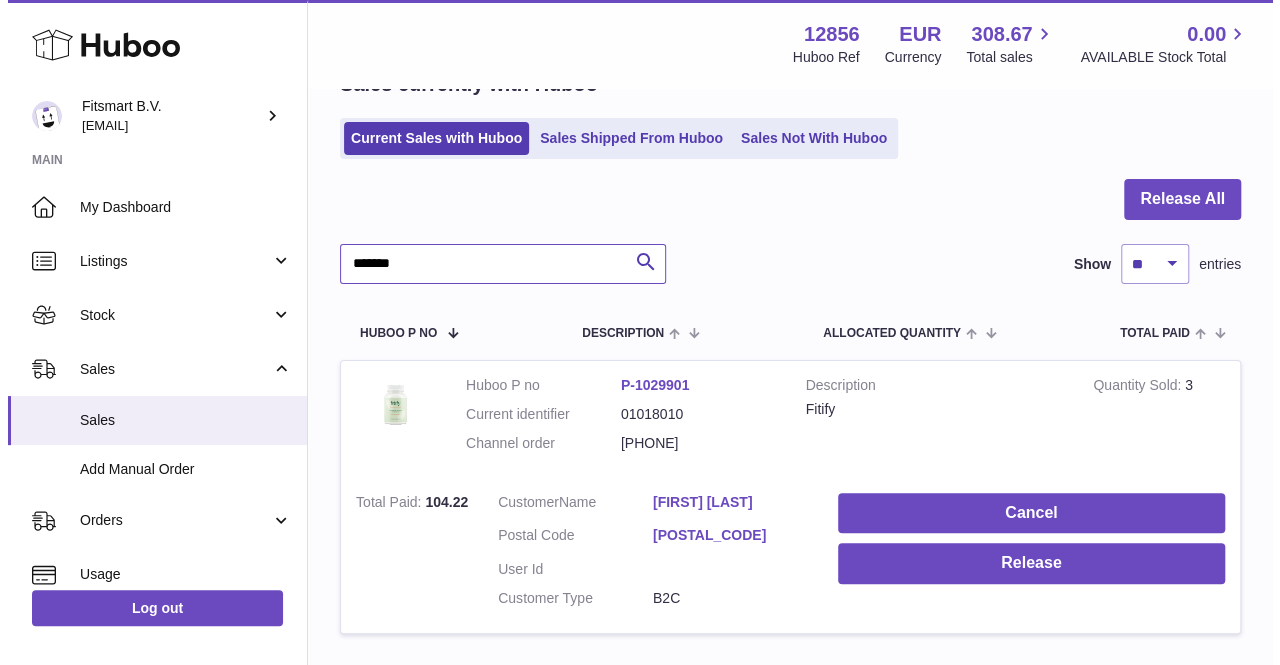 scroll, scrollTop: 113, scrollLeft: 0, axis: vertical 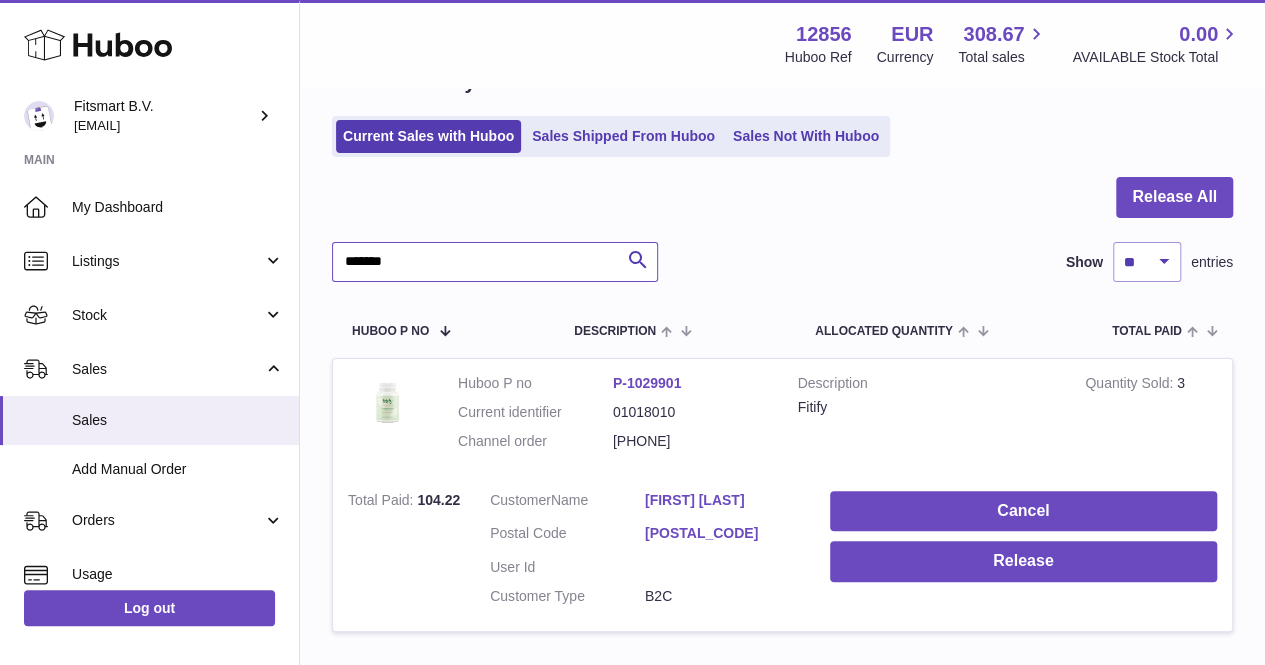 type on "*******" 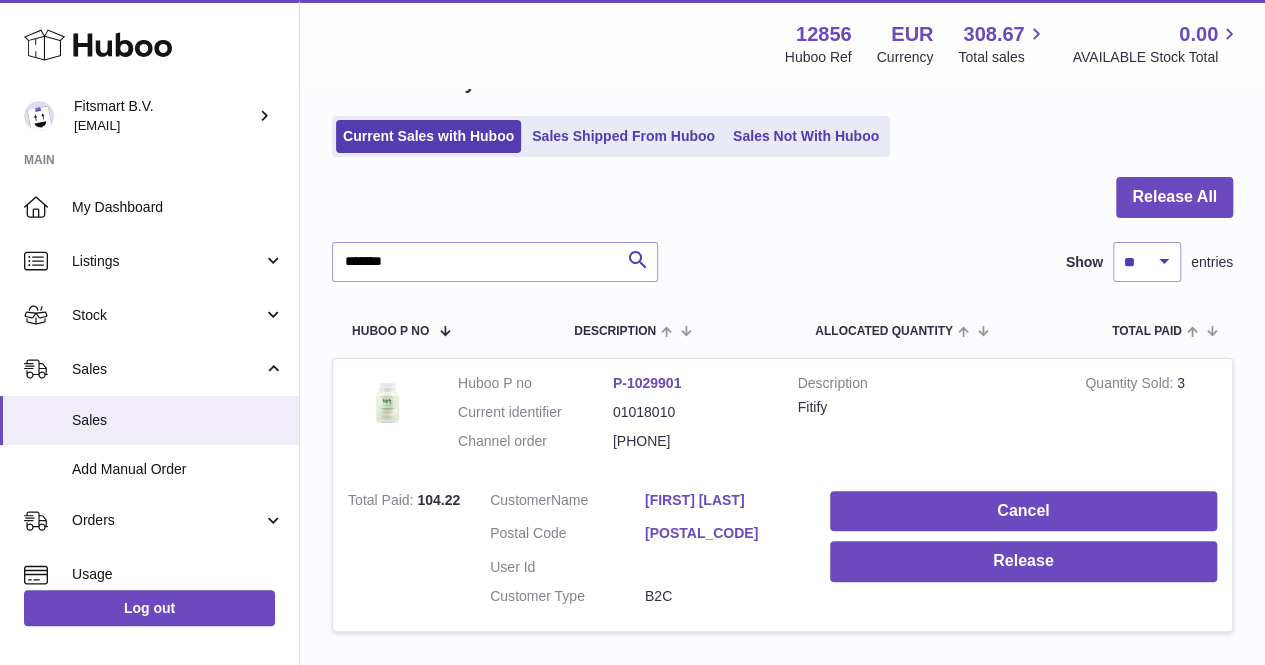 click on "5016296" at bounding box center (690, 441) 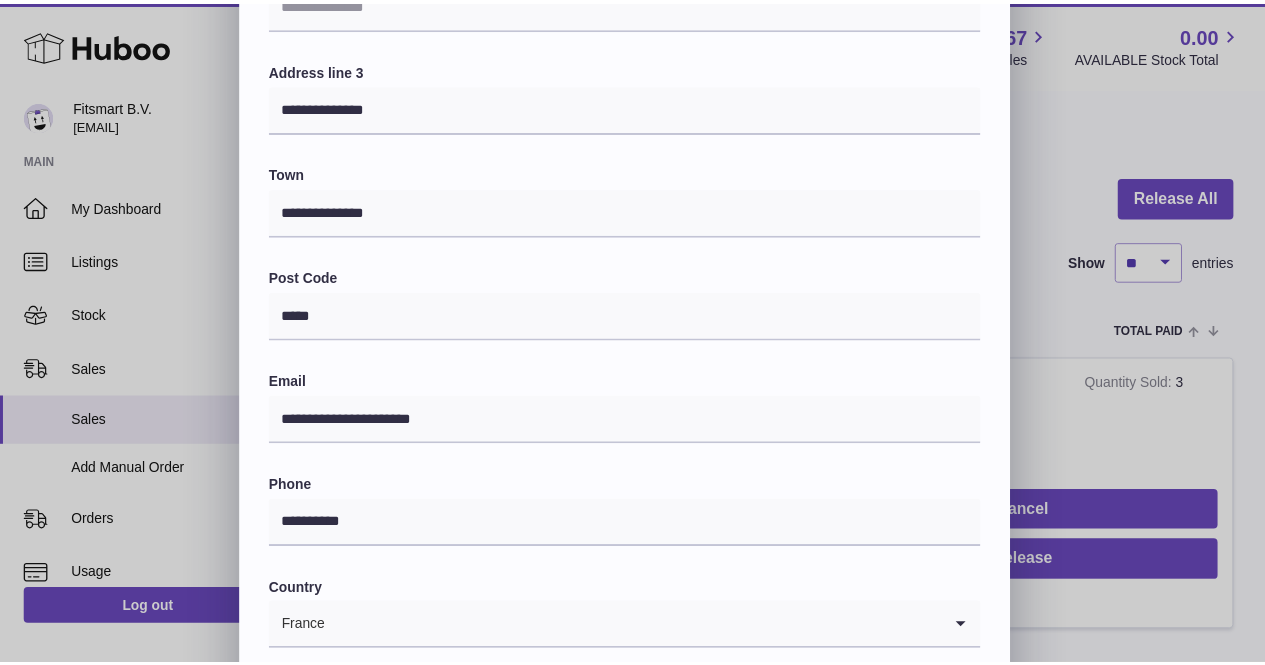 scroll, scrollTop: 447, scrollLeft: 0, axis: vertical 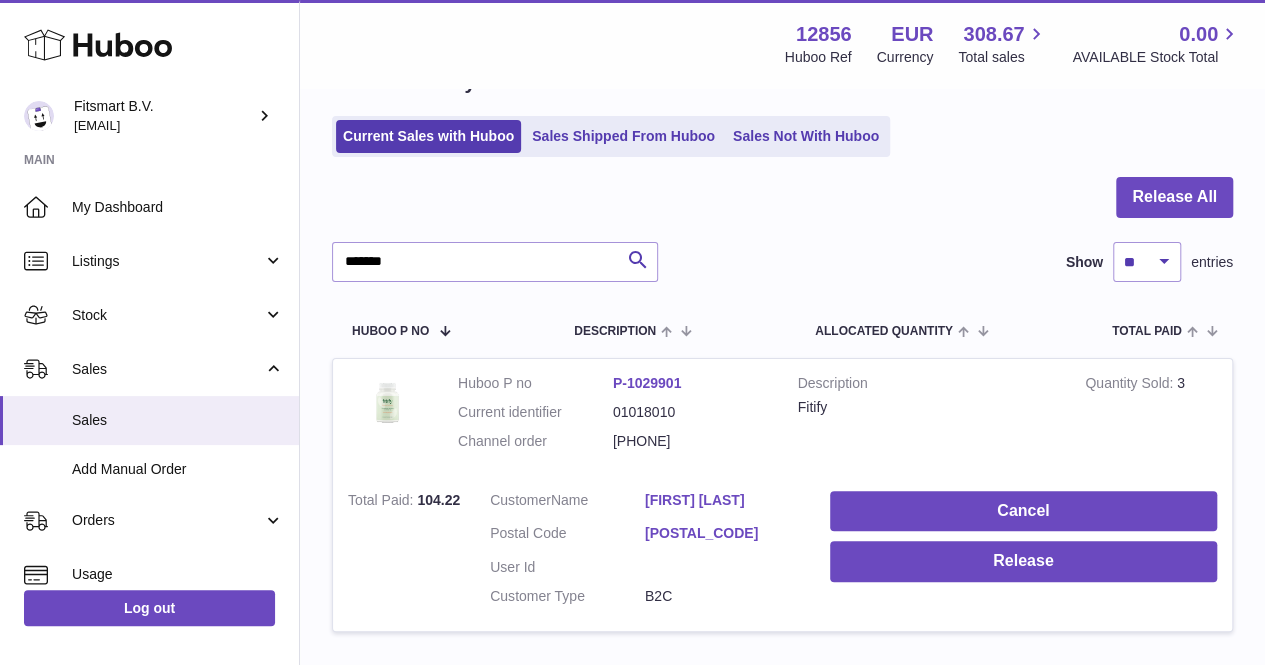 click at bounding box center (632, 332) 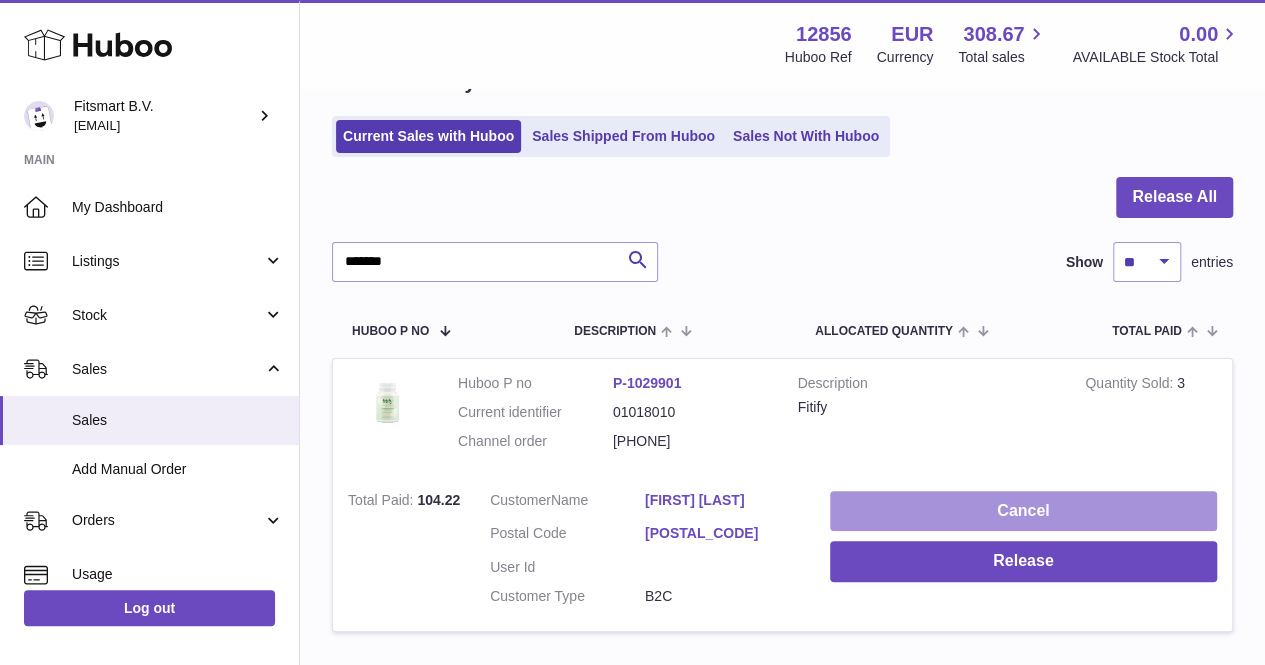 click on "Cancel" at bounding box center [1023, 511] 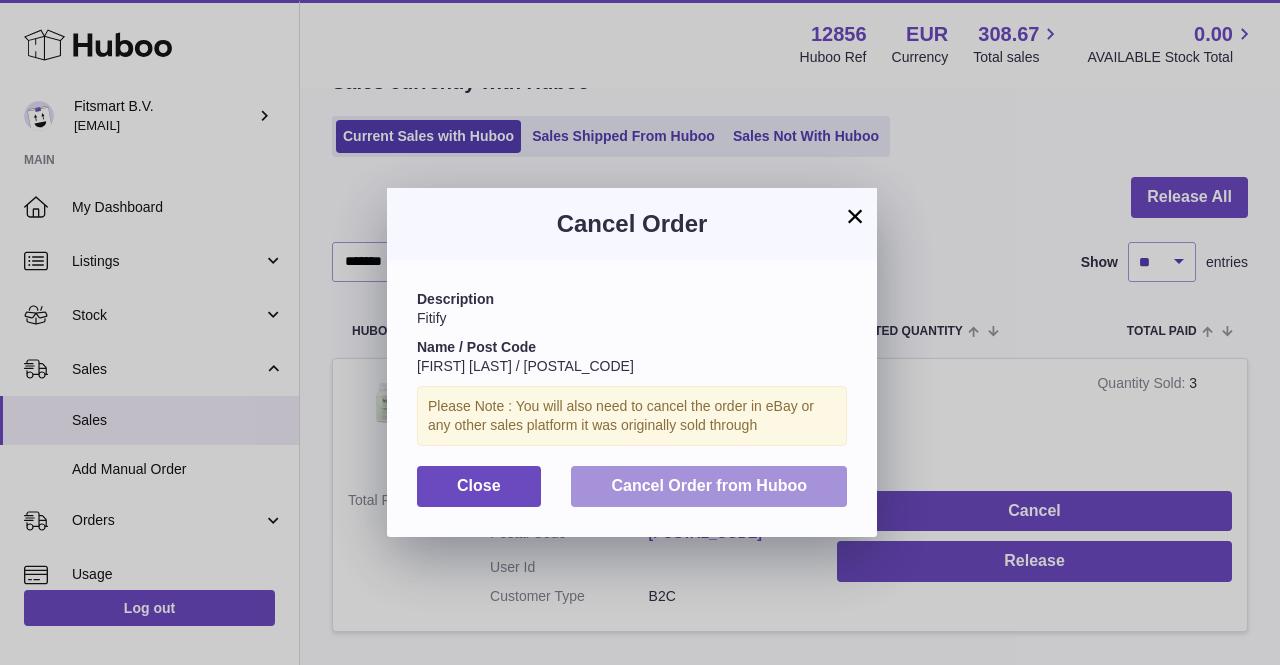 click on "Cancel Order from Huboo" at bounding box center [709, 485] 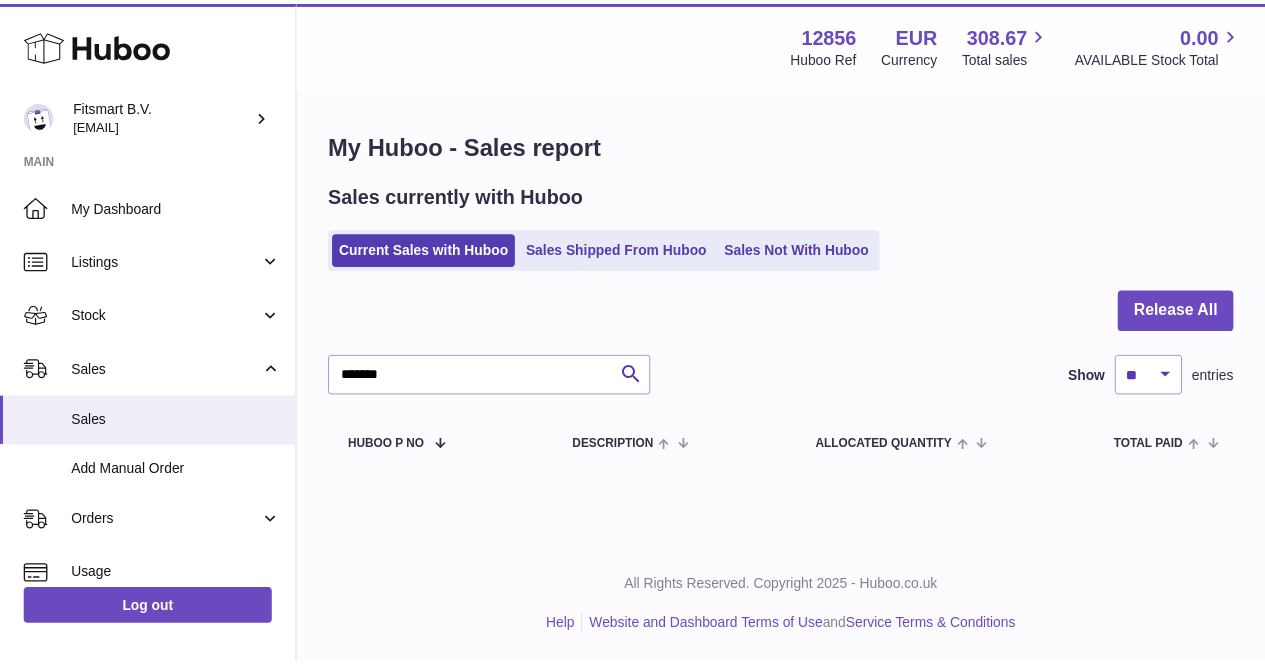 scroll, scrollTop: 0, scrollLeft: 0, axis: both 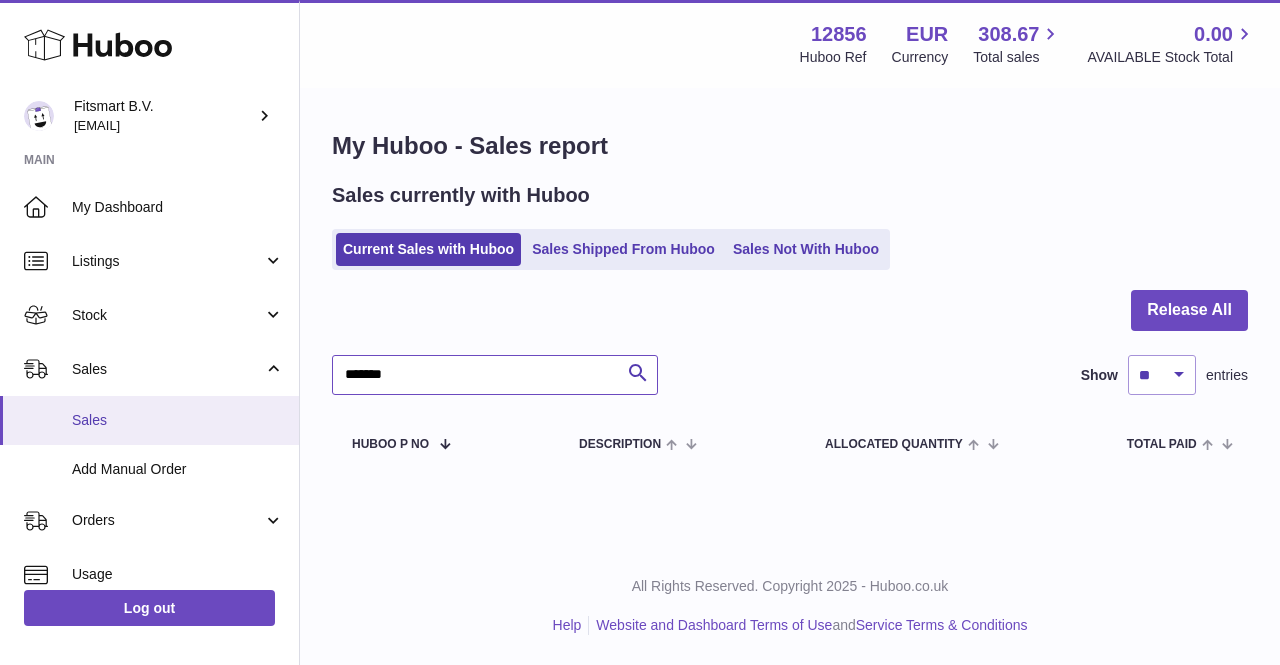 drag, startPoint x: 444, startPoint y: 371, endPoint x: 232, endPoint y: 399, distance: 213.84106 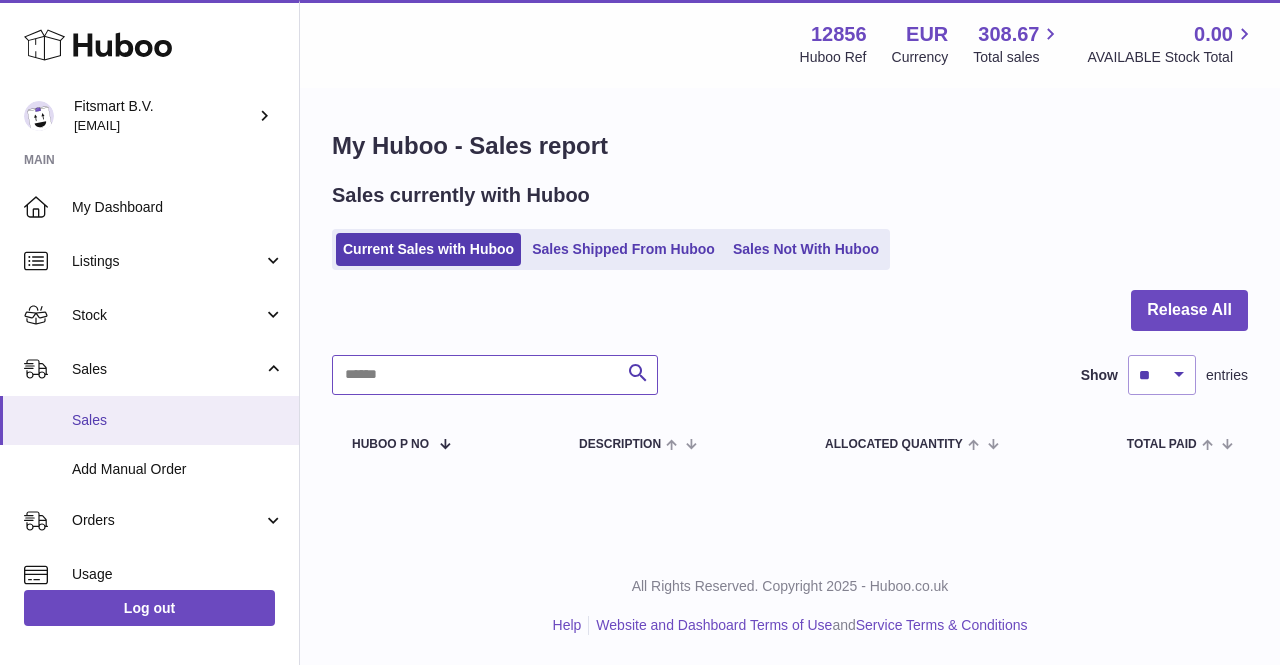 paste on "*******" 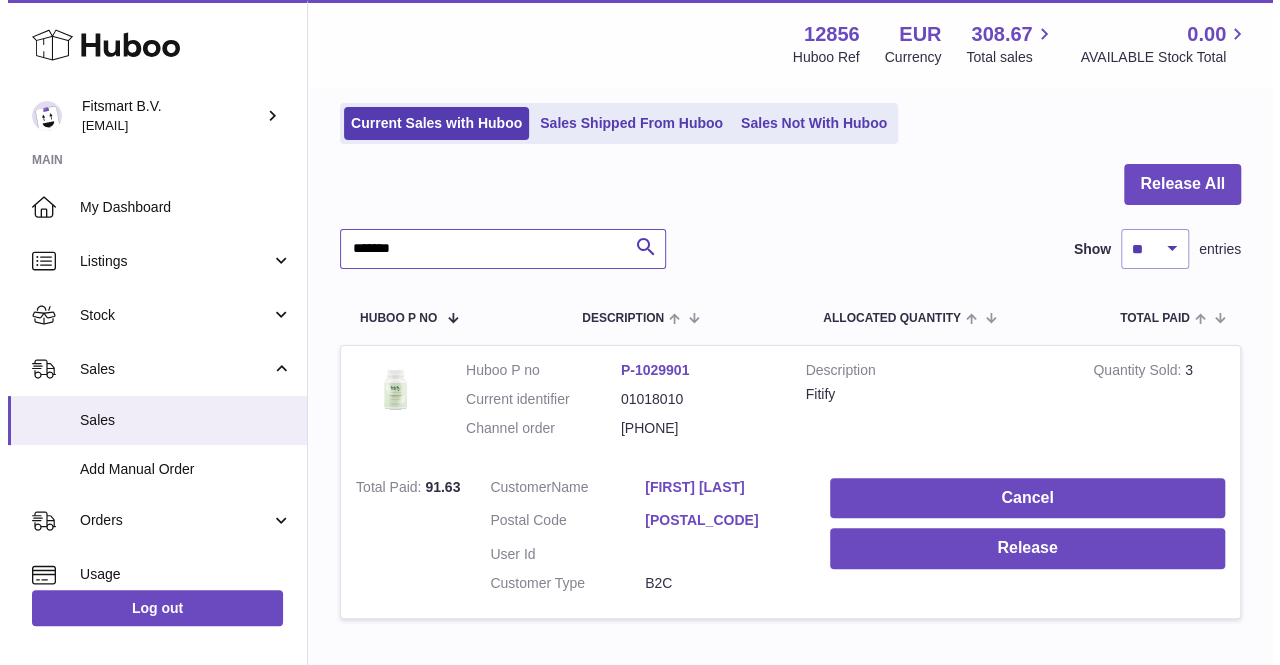 scroll, scrollTop: 132, scrollLeft: 0, axis: vertical 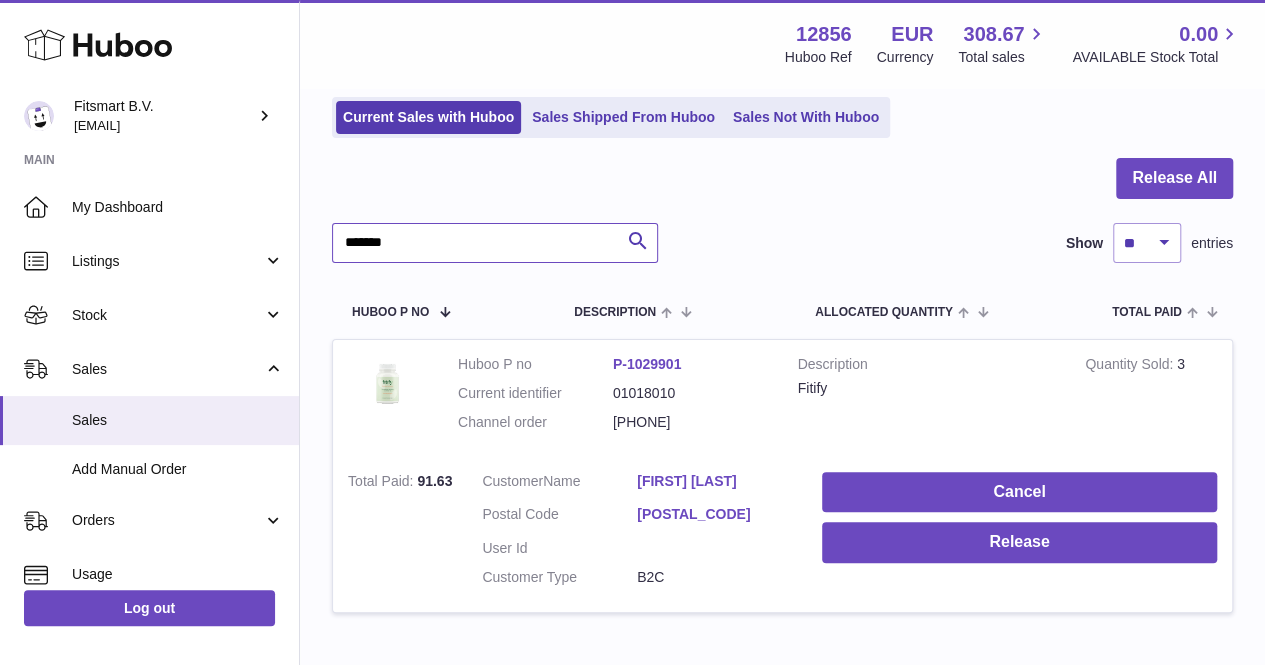 type on "*******" 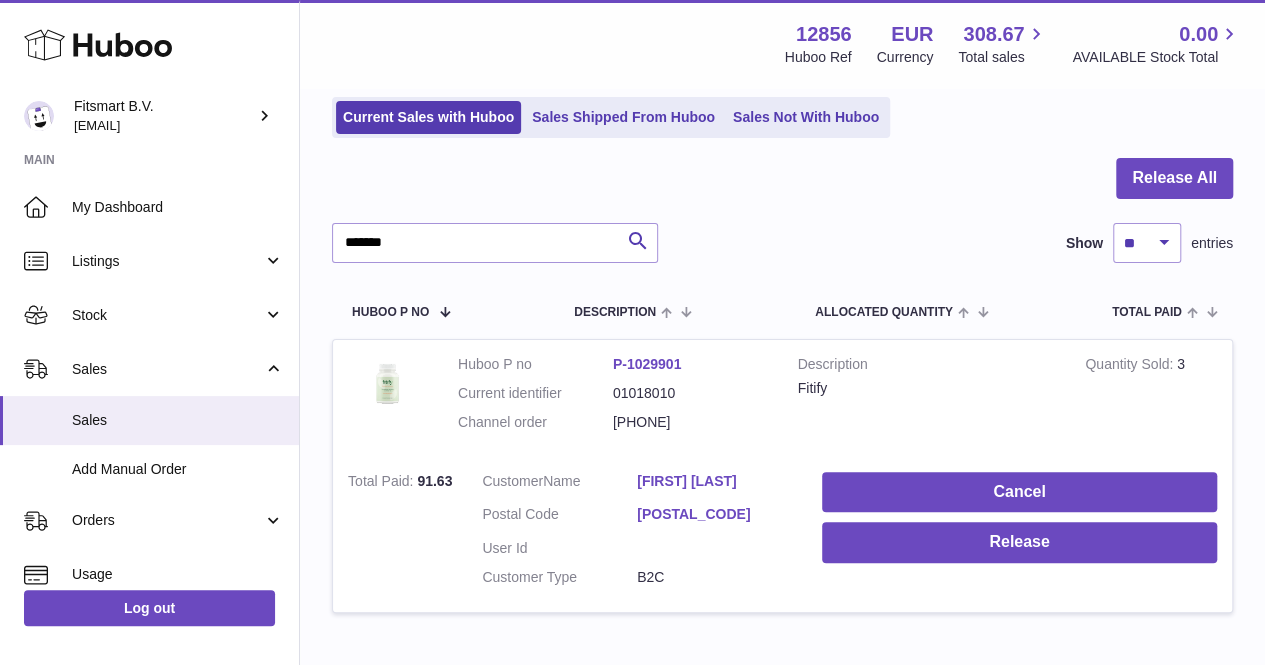 click on "Ann Dent" at bounding box center [714, 481] 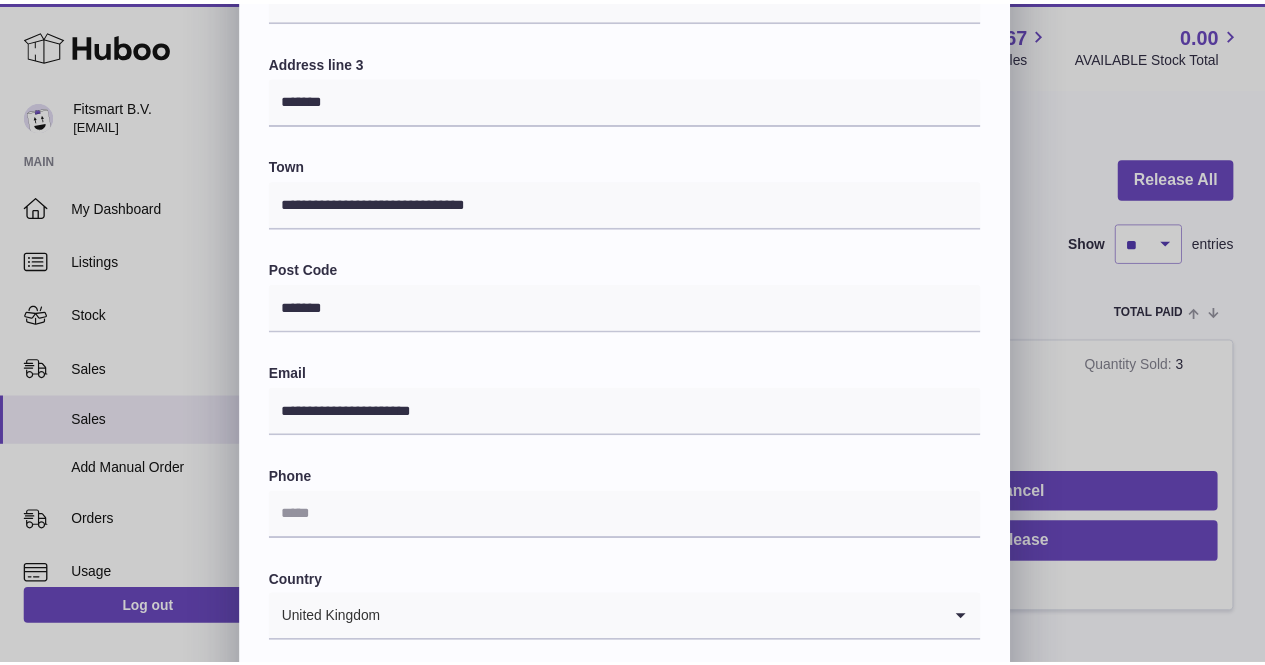 scroll, scrollTop: 387, scrollLeft: 0, axis: vertical 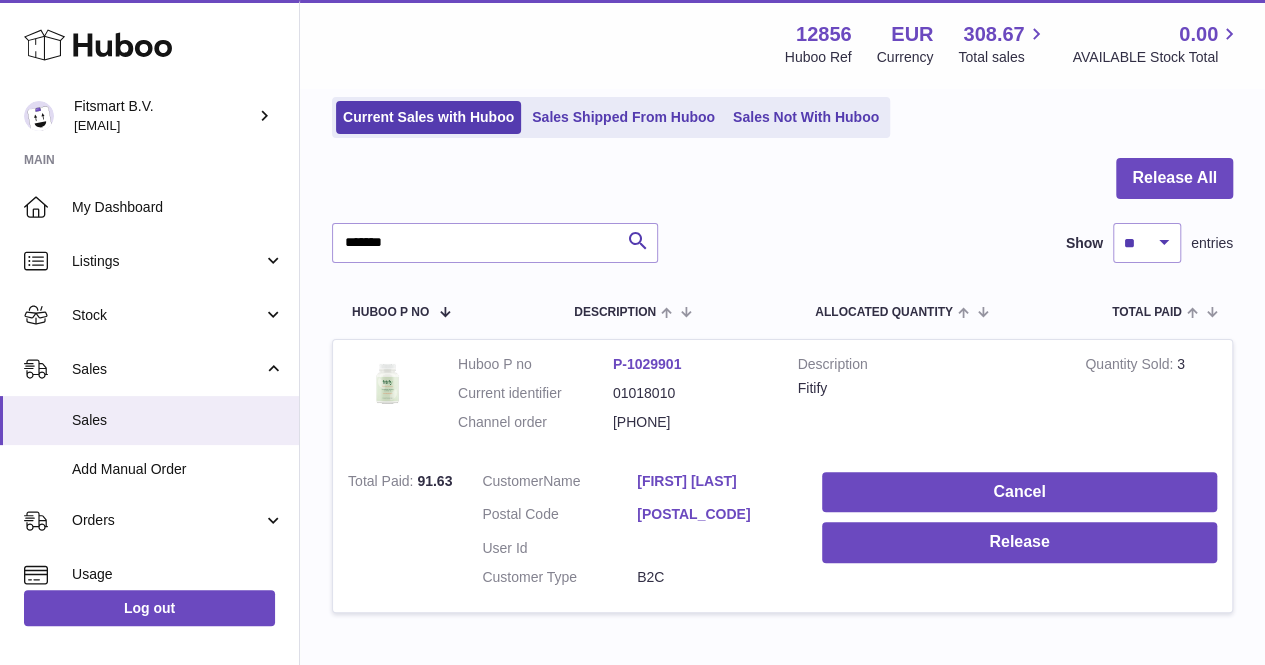 click at bounding box center [632, 332] 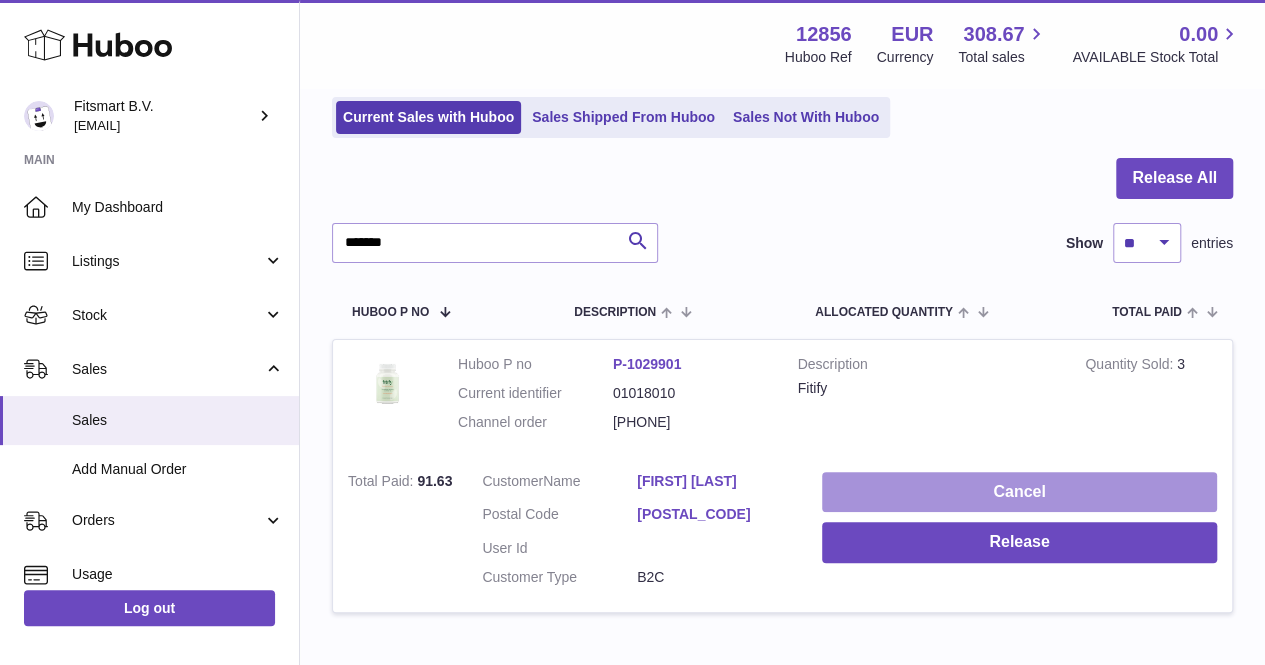 click on "Cancel" at bounding box center (1019, 492) 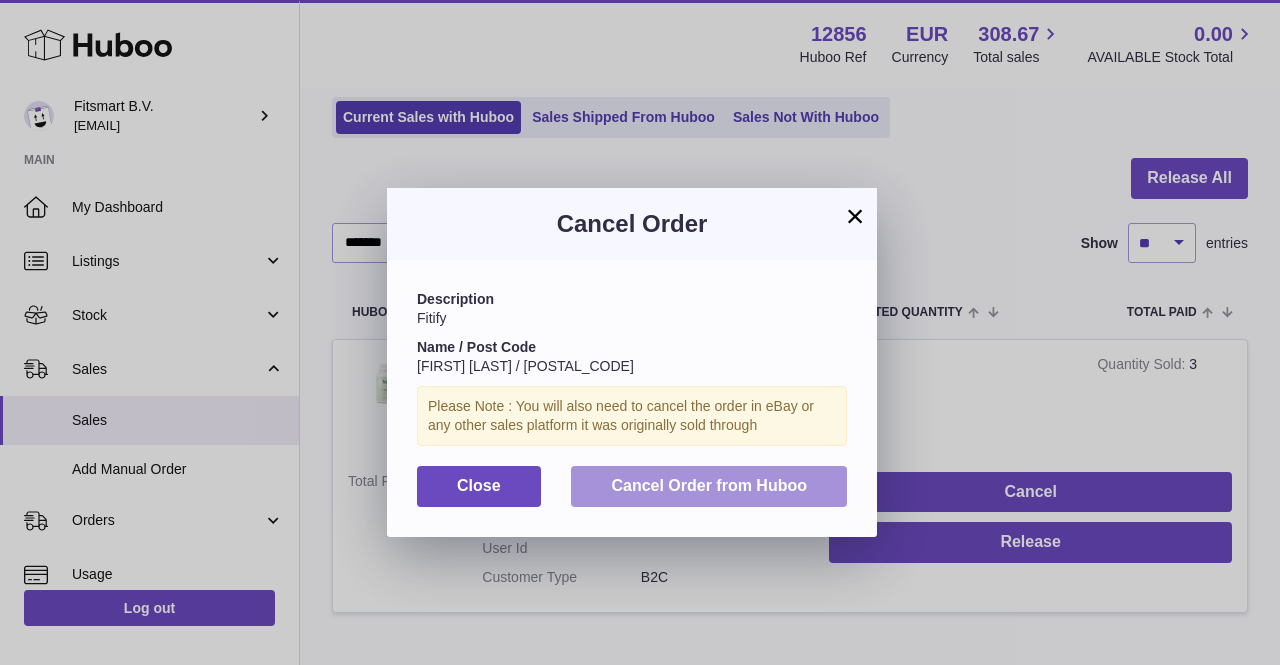 click on "Cancel Order from Huboo" at bounding box center [709, 485] 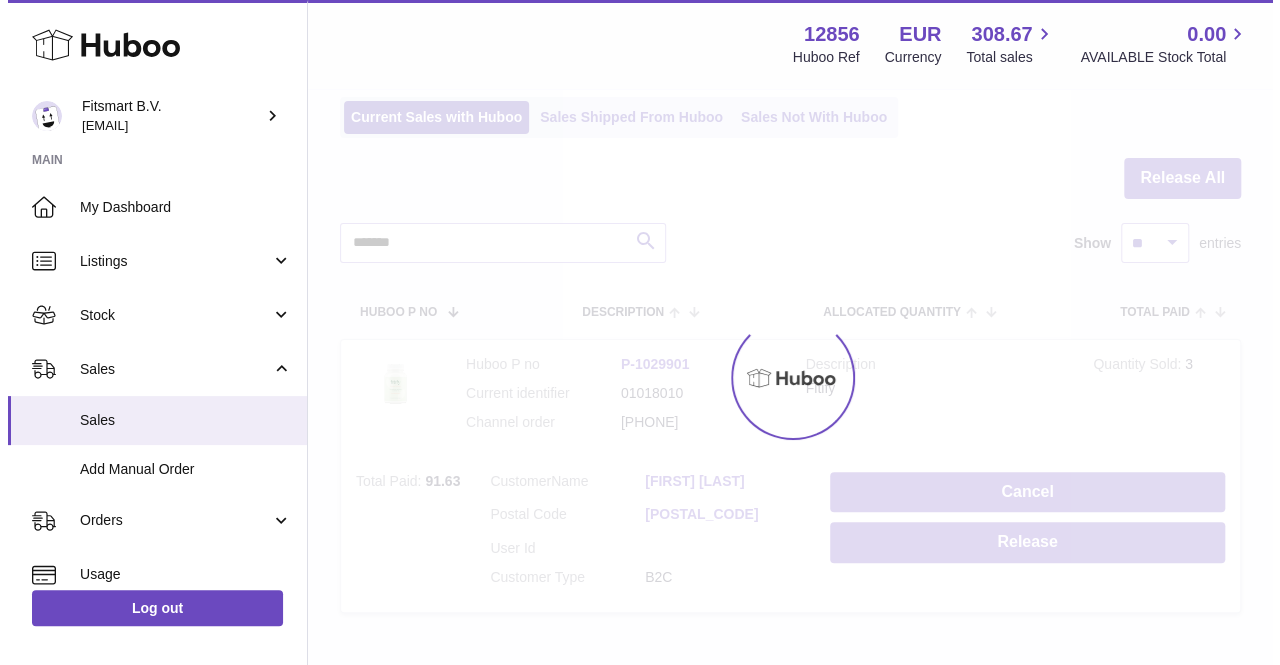scroll, scrollTop: 0, scrollLeft: 0, axis: both 